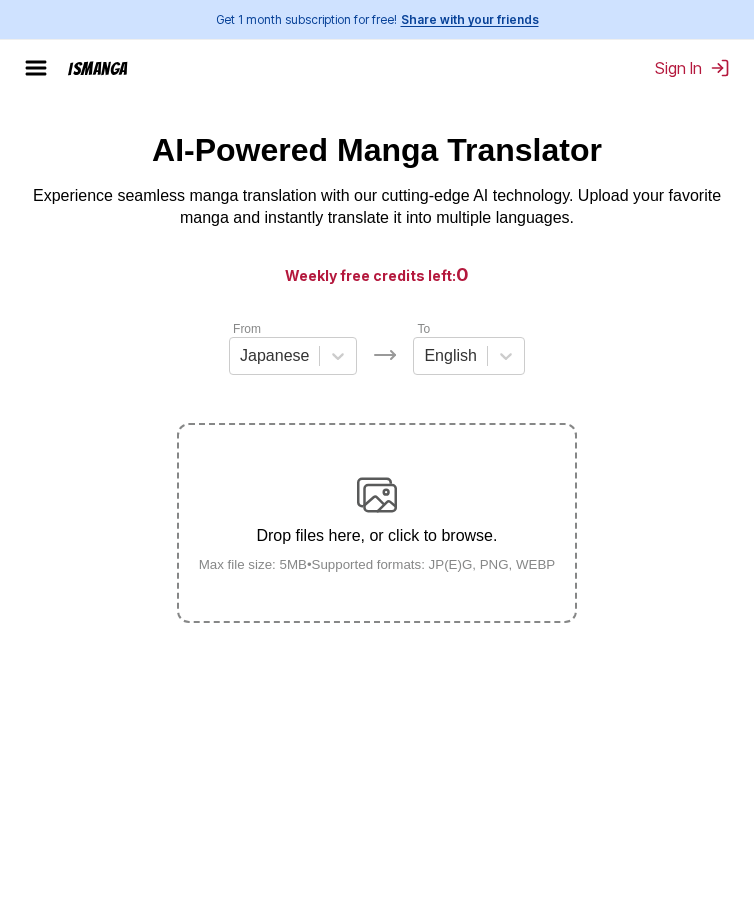 scroll, scrollTop: 0, scrollLeft: 0, axis: both 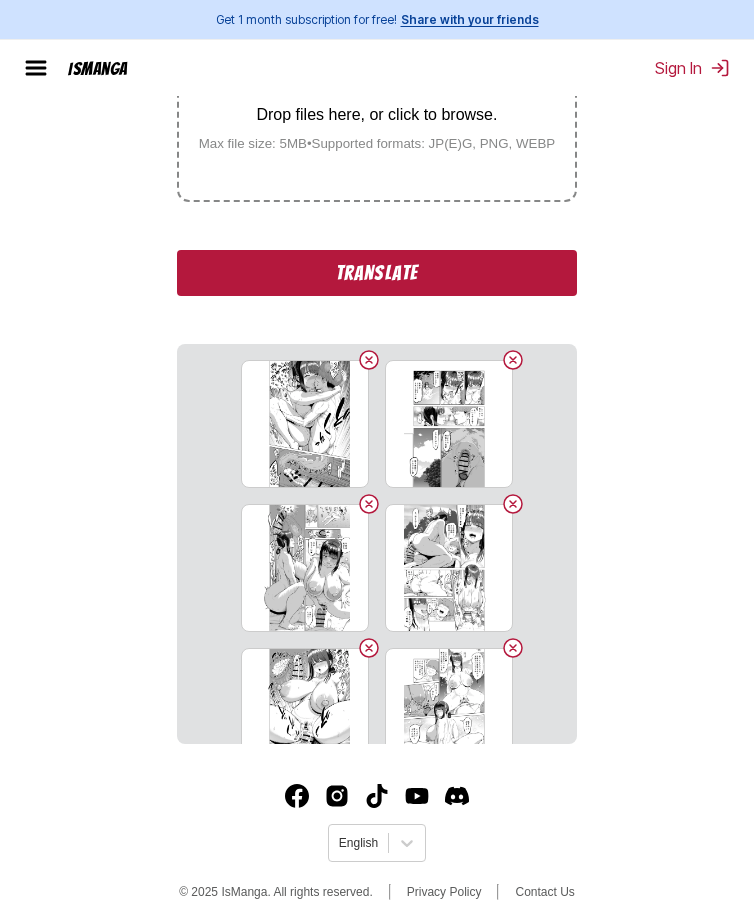 click on "Translate" at bounding box center (377, 273) 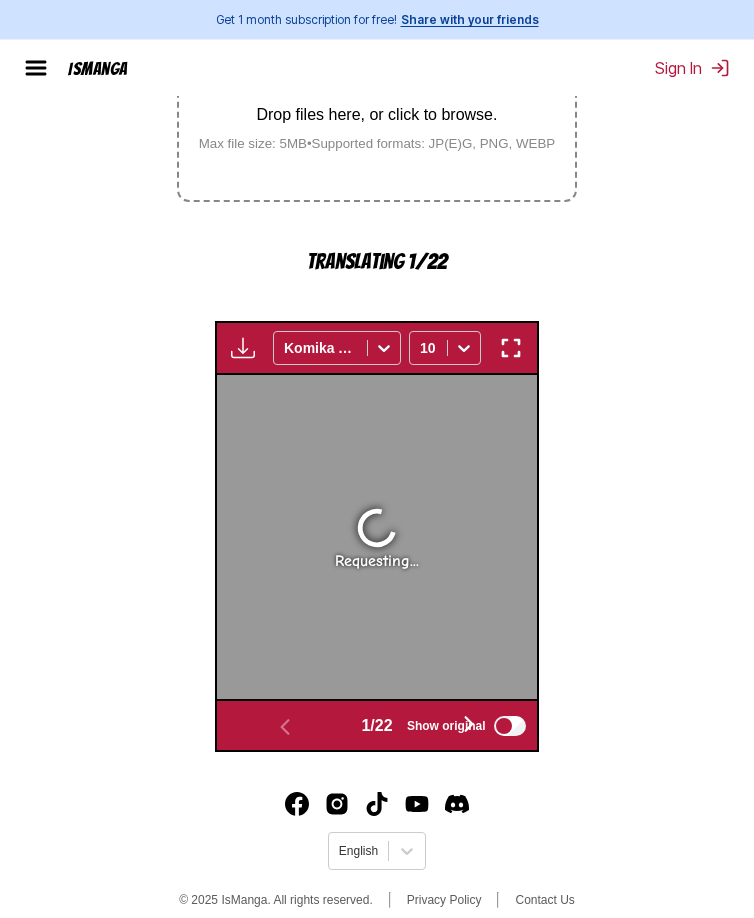 scroll, scrollTop: 591, scrollLeft: 0, axis: vertical 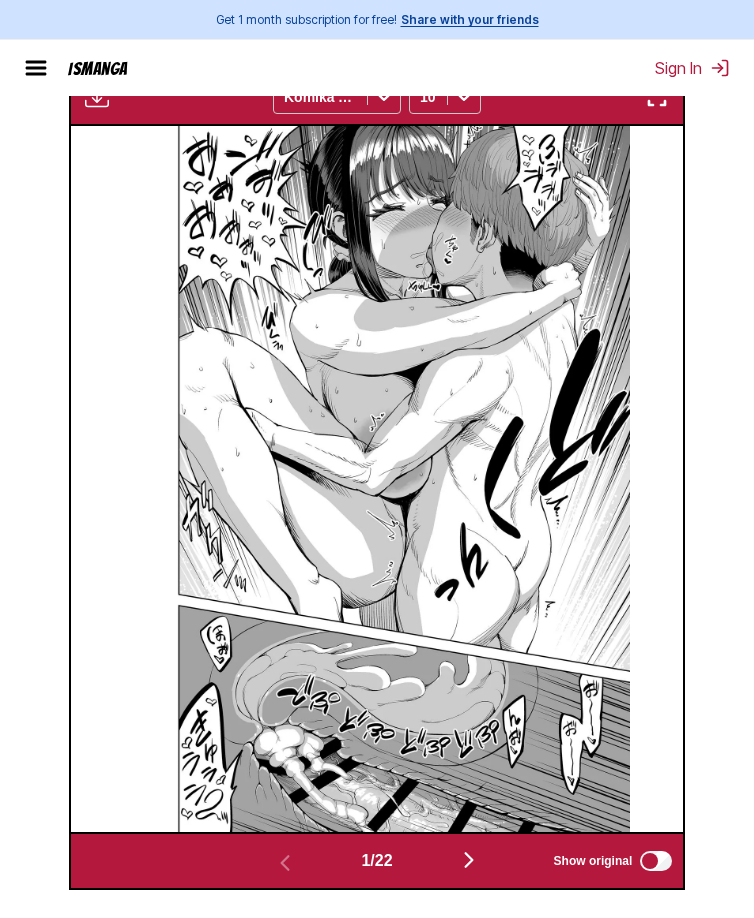 click at bounding box center [469, 860] 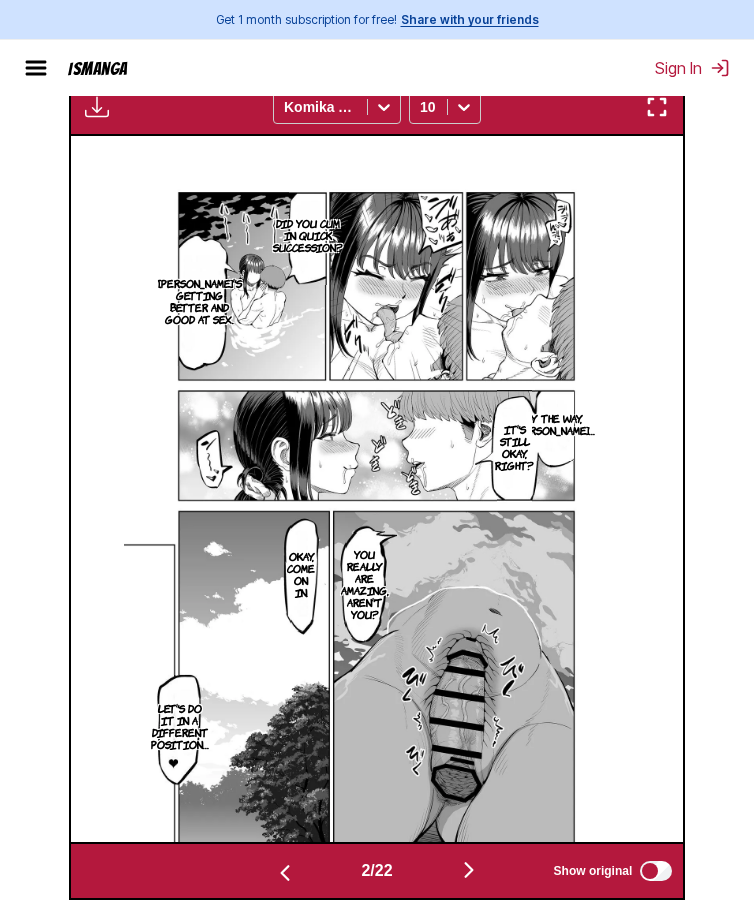 scroll, scrollTop: 662, scrollLeft: 0, axis: vertical 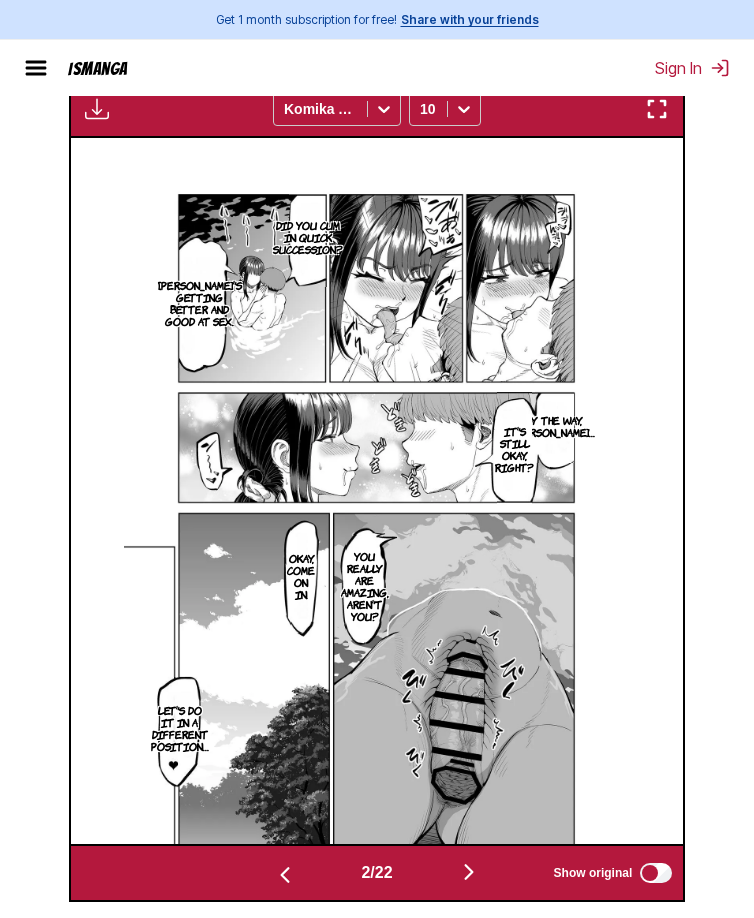 click at bounding box center (469, 872) 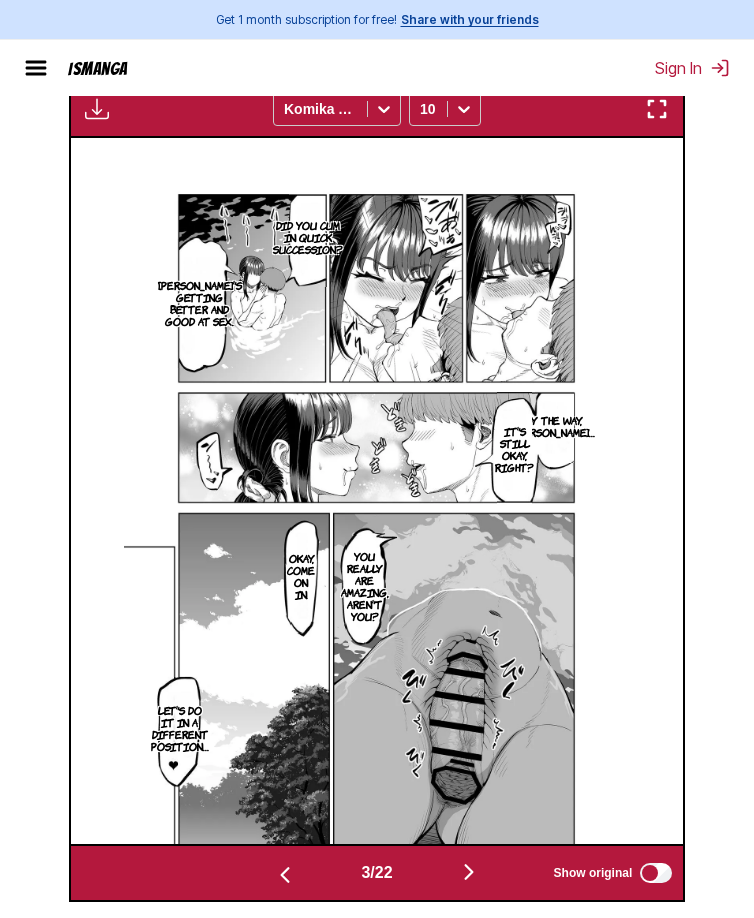 scroll, scrollTop: 0, scrollLeft: 1225, axis: horizontal 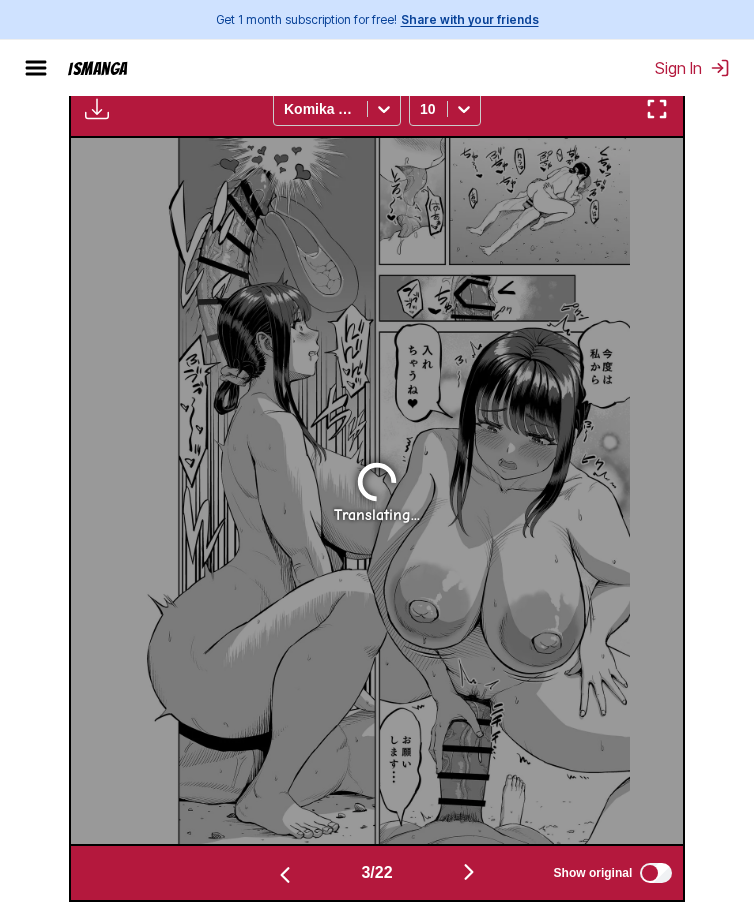 click at bounding box center (285, 875) 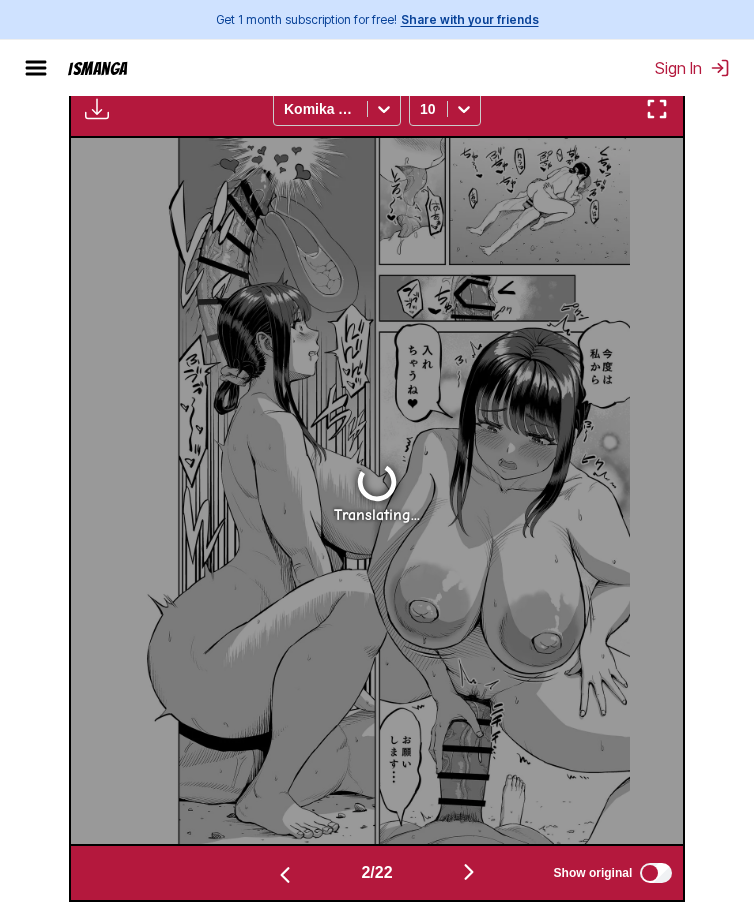 scroll, scrollTop: 0, scrollLeft: 613, axis: horizontal 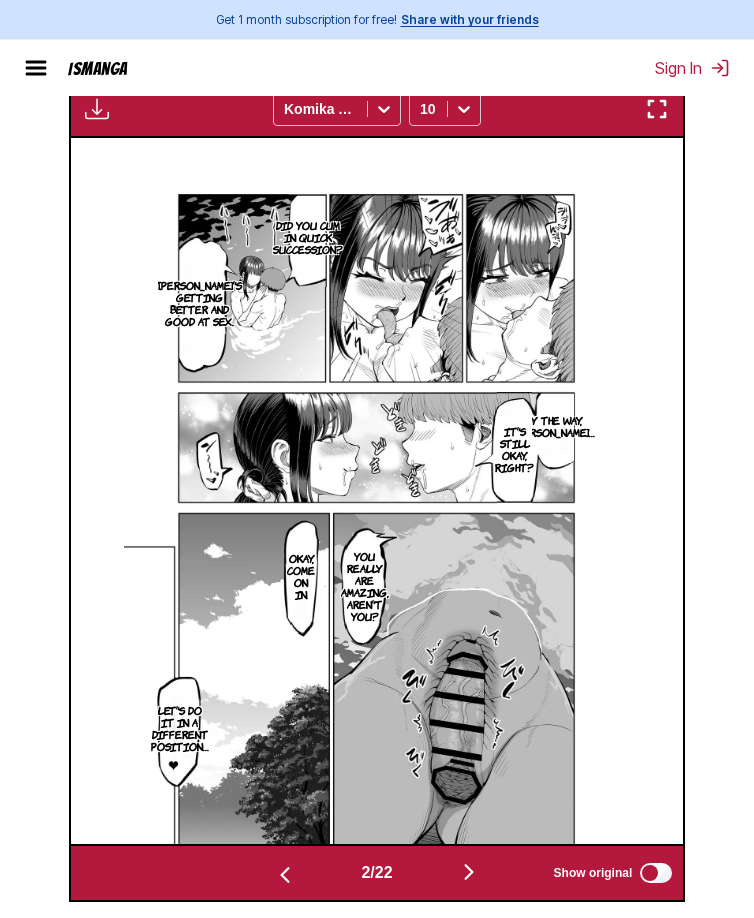 click at bounding box center [285, 875] 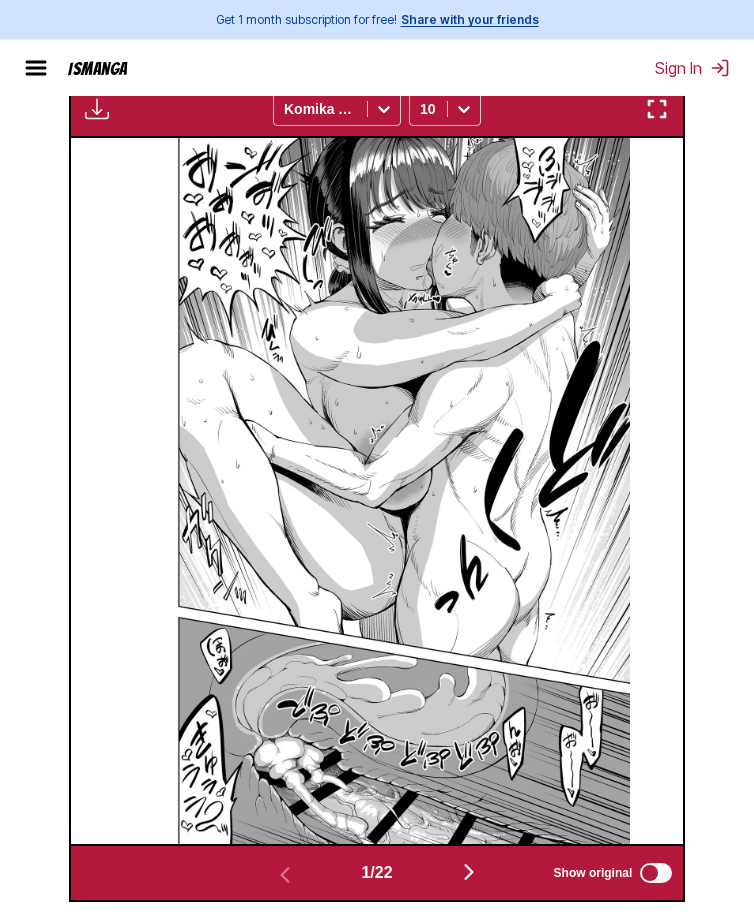 click at bounding box center [469, 872] 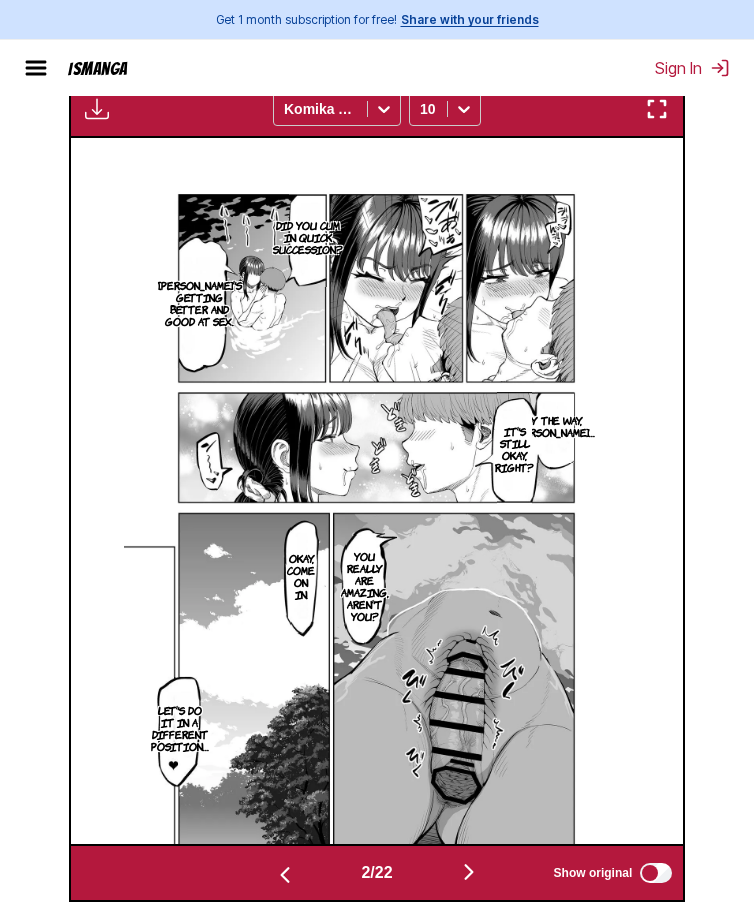 click at bounding box center [469, 872] 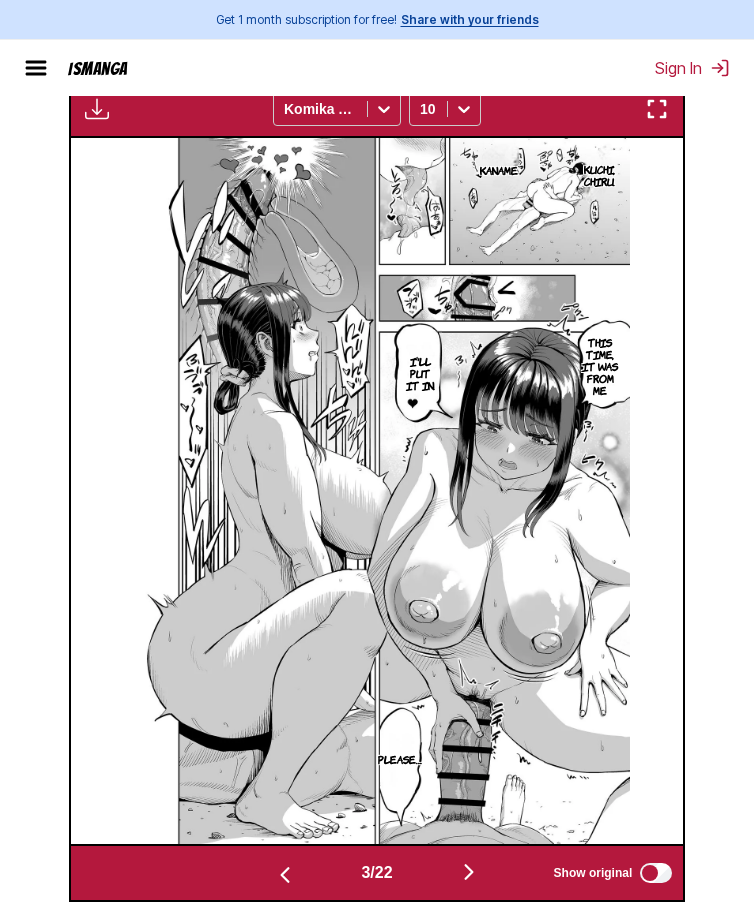 click at bounding box center (469, 872) 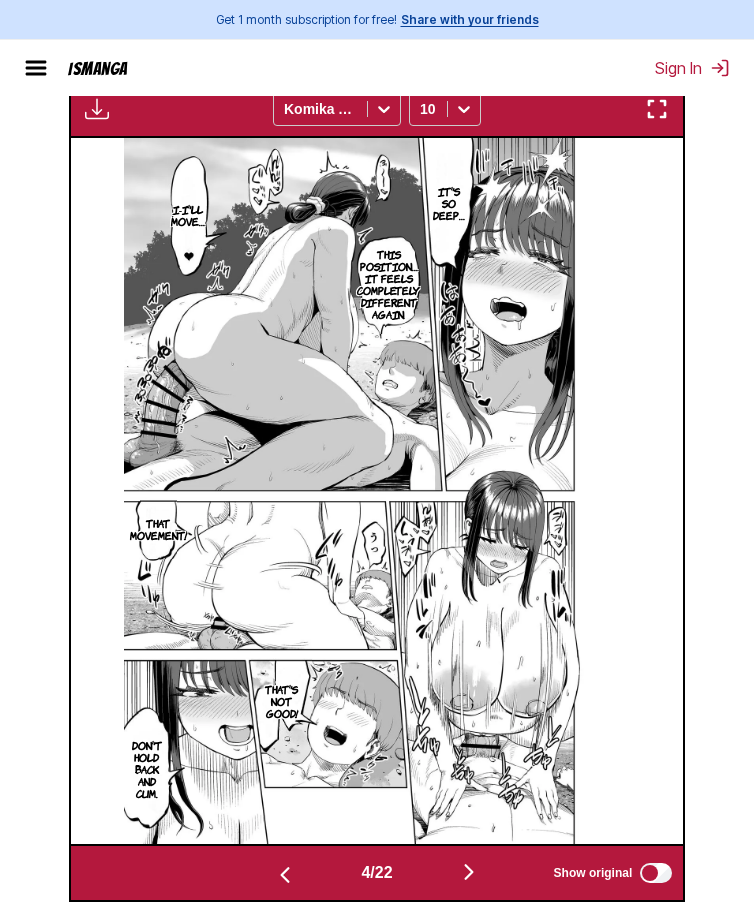 click at bounding box center (469, 872) 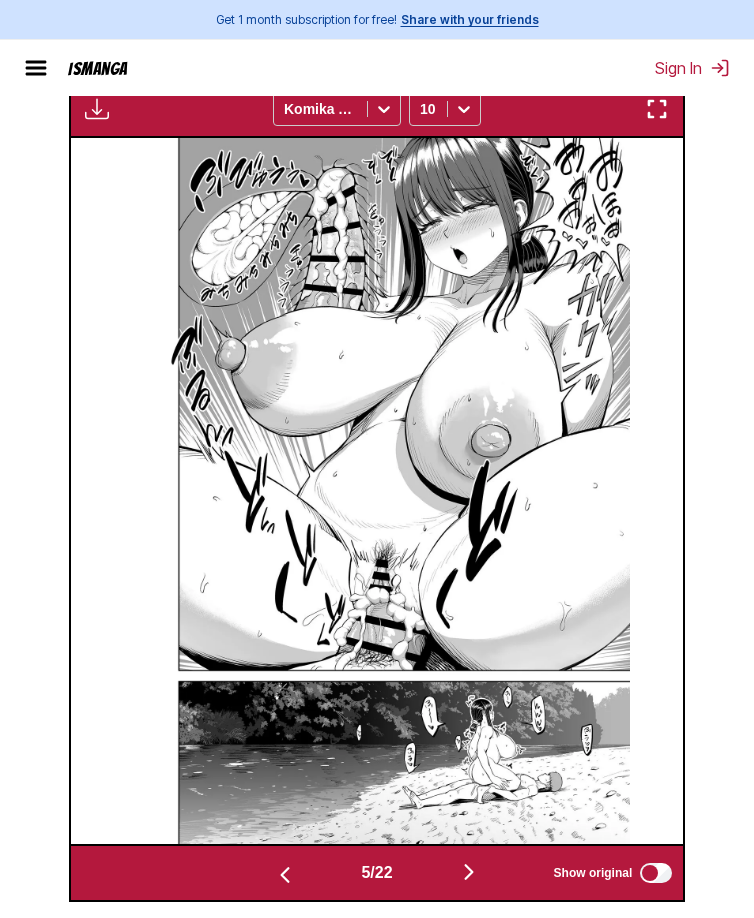 click at bounding box center [469, 872] 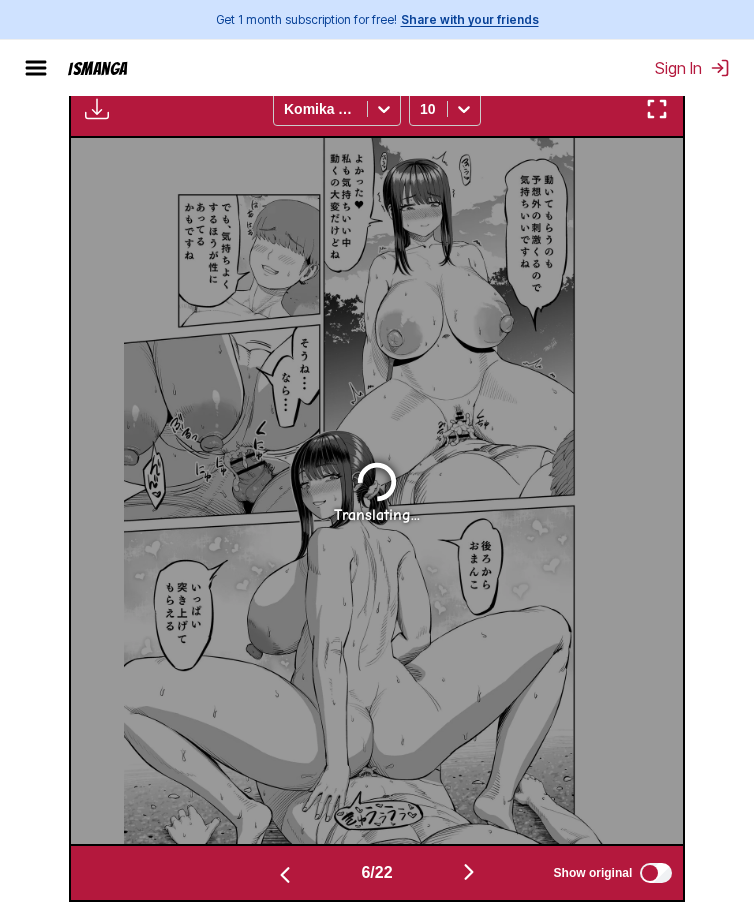 click at bounding box center (285, 875) 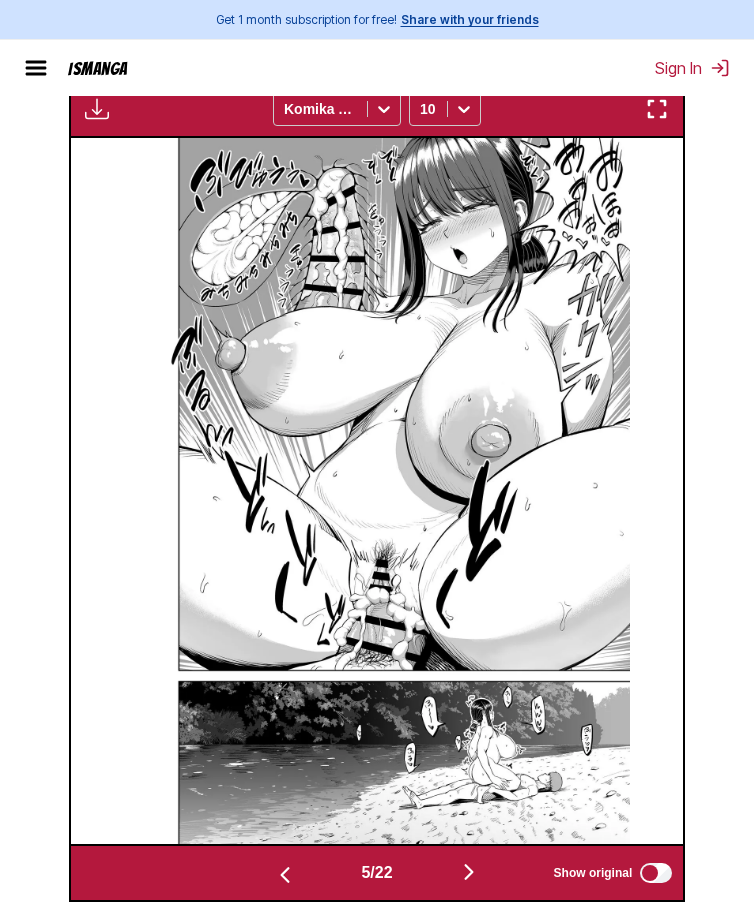 click at bounding box center [285, 875] 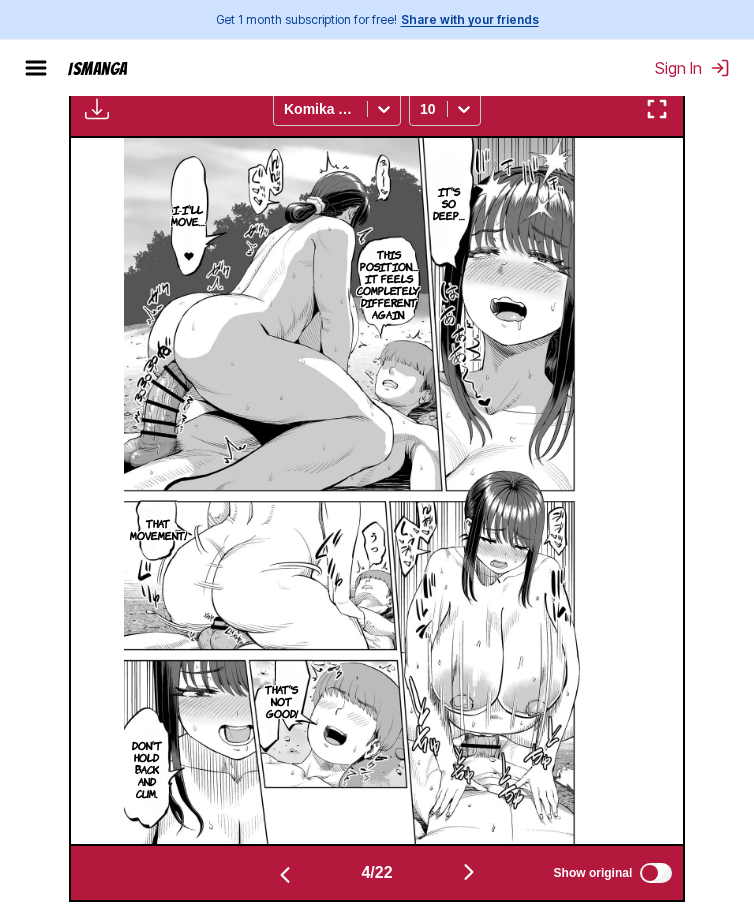click at bounding box center (285, 875) 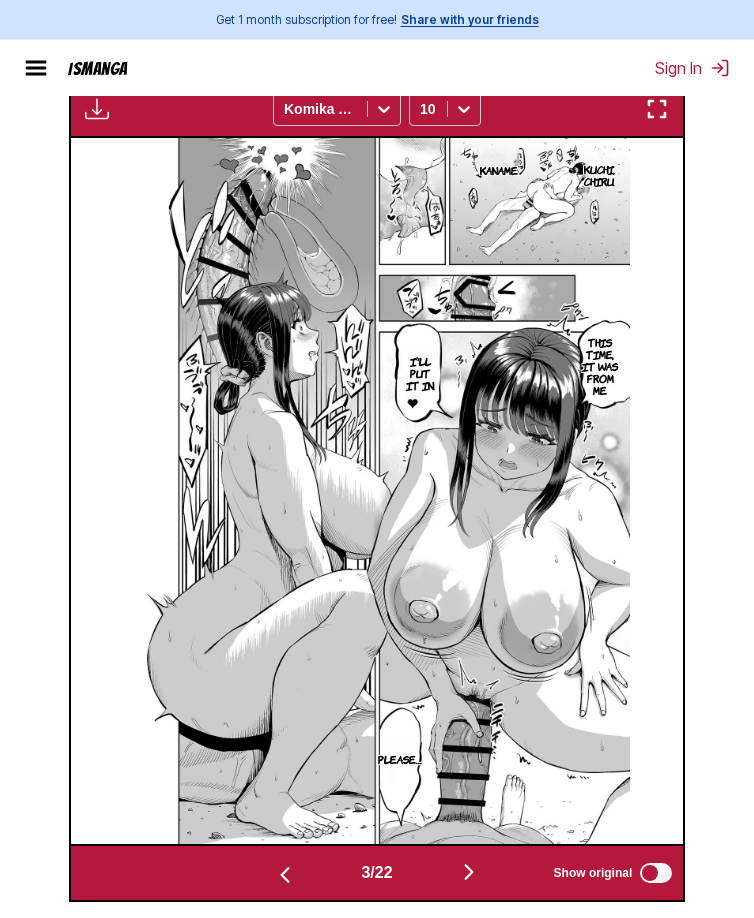 click at bounding box center (285, 875) 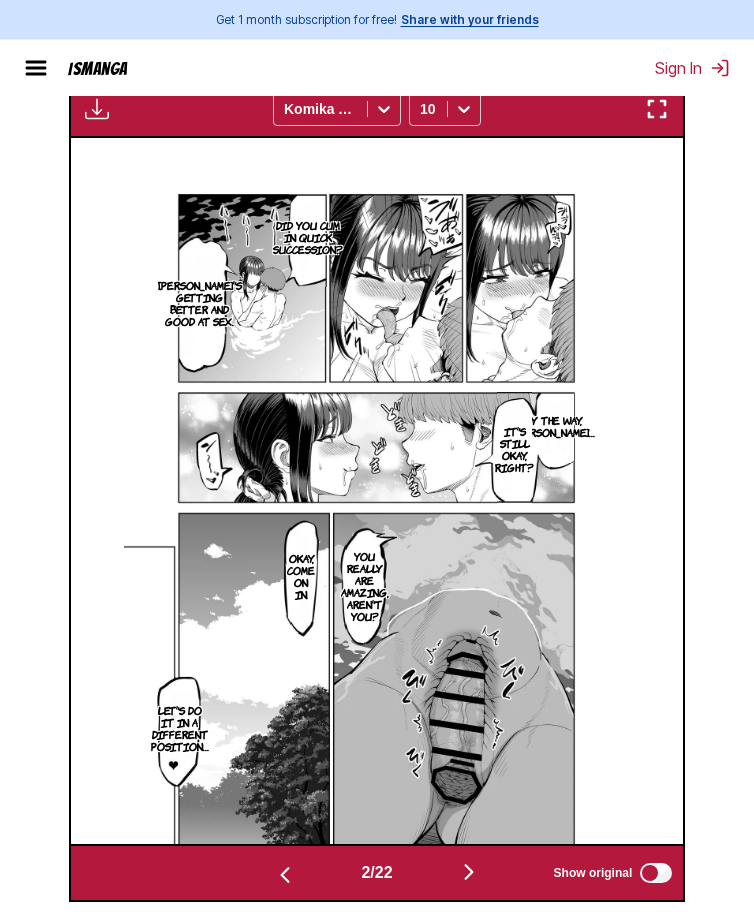 click at bounding box center [285, 875] 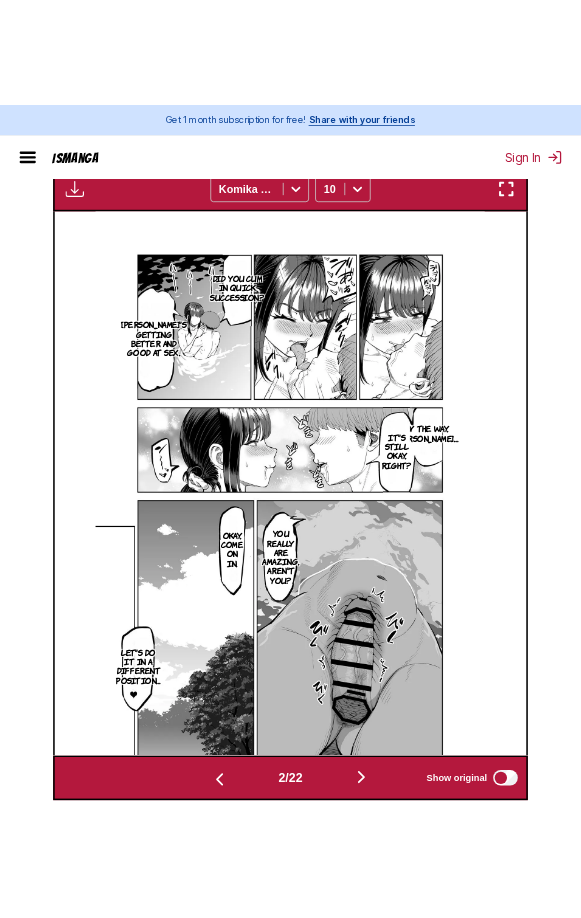 scroll, scrollTop: 0, scrollLeft: 0, axis: both 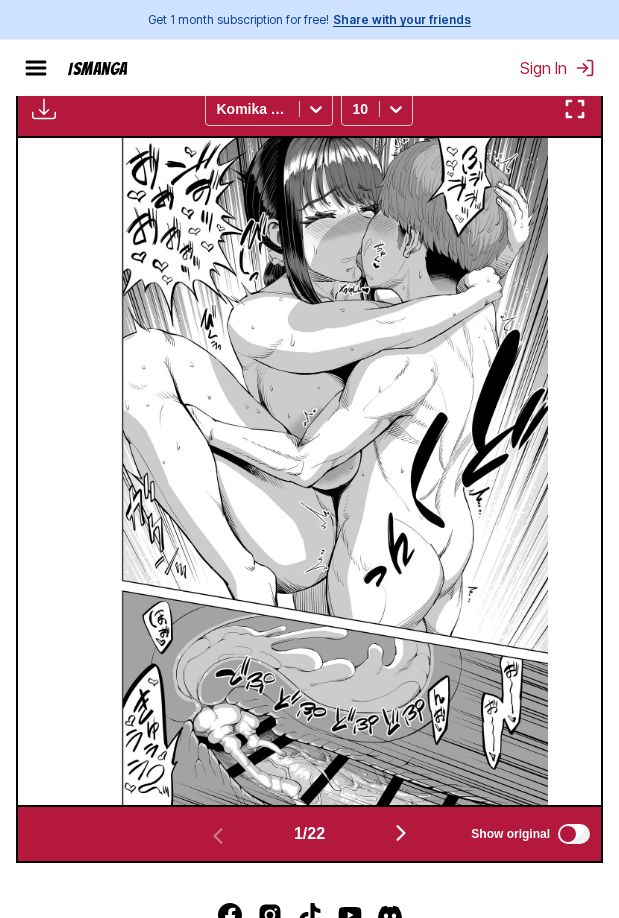 click at bounding box center (401, 833) 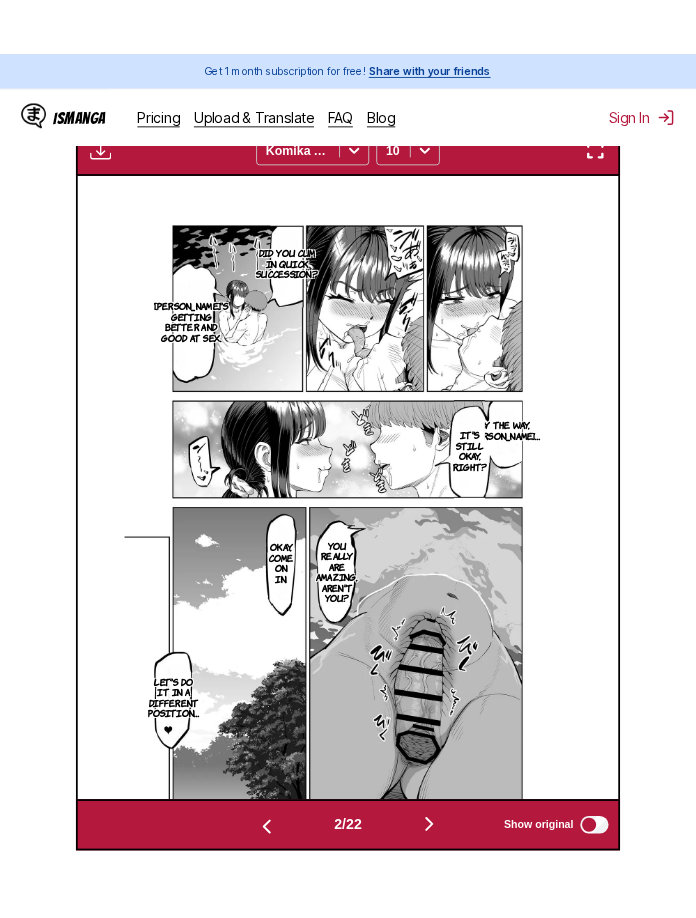 scroll, scrollTop: 0, scrollLeft: 613, axis: horizontal 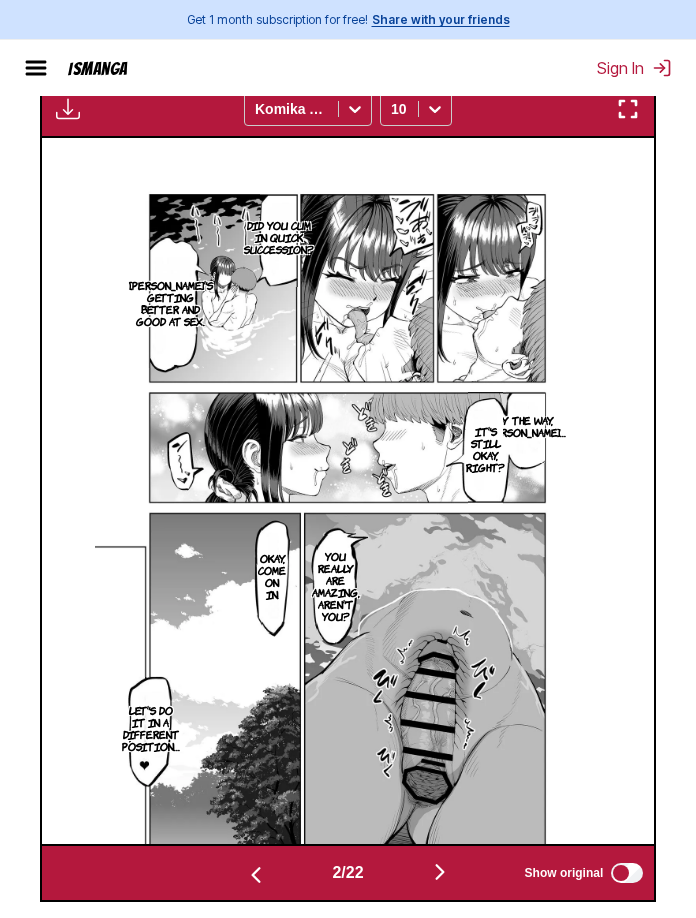 click on "From Japanese To English Drop files here, or click to browse. Max file size: 5MB  •  Supported formats: JP(E)G, PNG, WEBP Translating 11/22 Available for premium users only Komika Axis 10 Did you cum in quick succession? [PERSON_NAME]'s getting better and good at sex. By the way, [PERSON_NAME]… It's still okay, right? You really are amazing, aren't you? Okay, come on in. Let's do it in a different position… Kuchi, chiru. Kaname This time, it was from me I'll put it in. Please… It's so deep… I-I'll move… This position… It feels completely different again. That movement! That's not good! Don't hold back and cum. I didn't expect you to move, so it feels good. Thank goodness. It's hard for me to move while it feels gooood, though… Aha, but maybe I'm better suited to making you feel good. Yeah, well… In that case: Pussy from behind I'll have you thrust up a lot. Suoh Well, then… Sperm~ They're going to scrape me out. Here we go… I'm going to thrust up from below your pussy and make you feel good. 2 22" at bounding box center (348, 279) 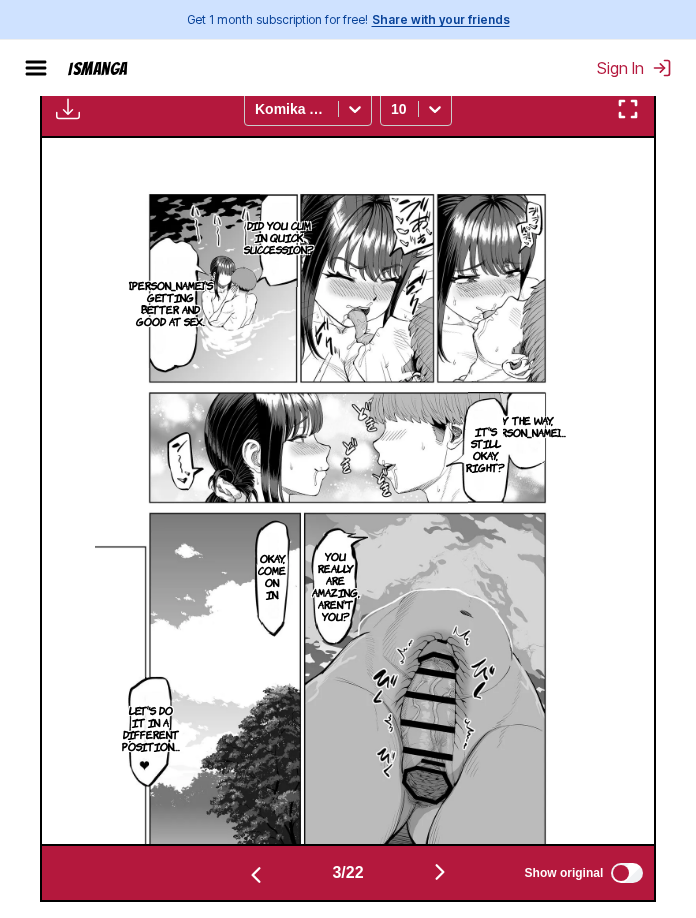 scroll, scrollTop: 0, scrollLeft: 1225, axis: horizontal 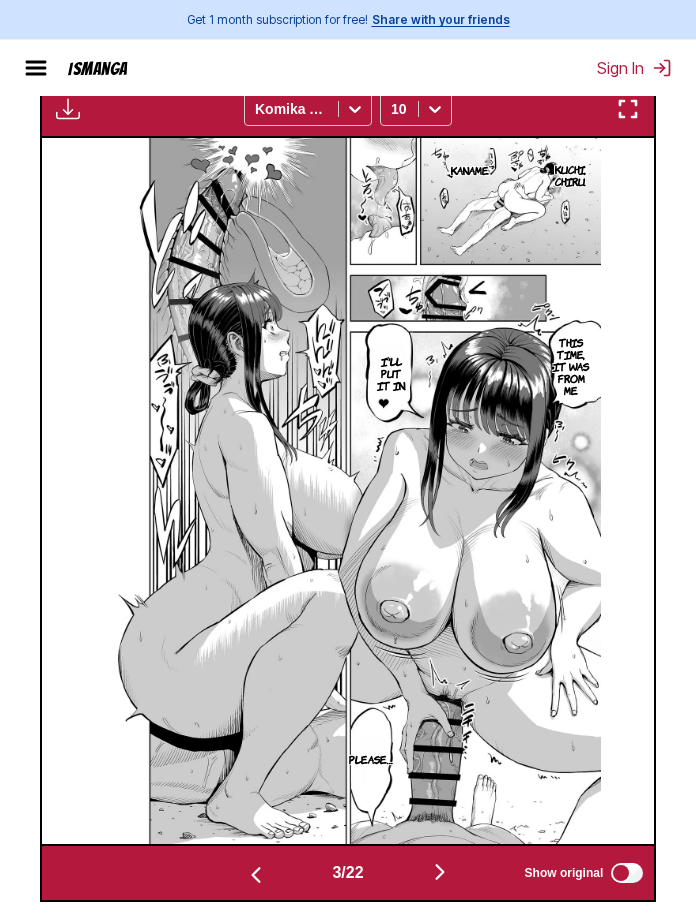 click at bounding box center [440, 872] 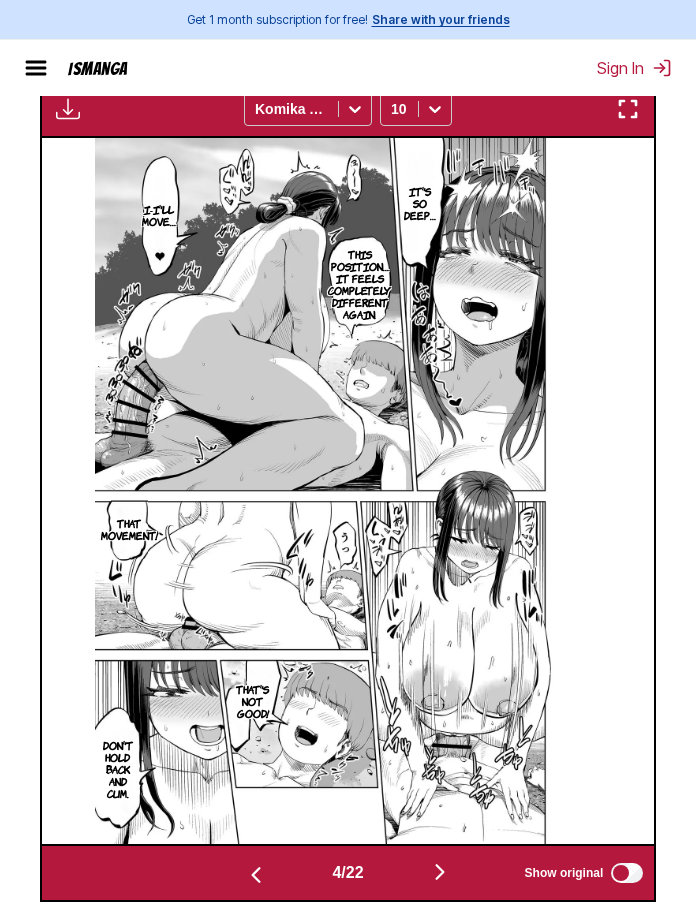 drag, startPoint x: 685, startPoint y: 504, endPoint x: 586, endPoint y: 700, distance: 219.5837 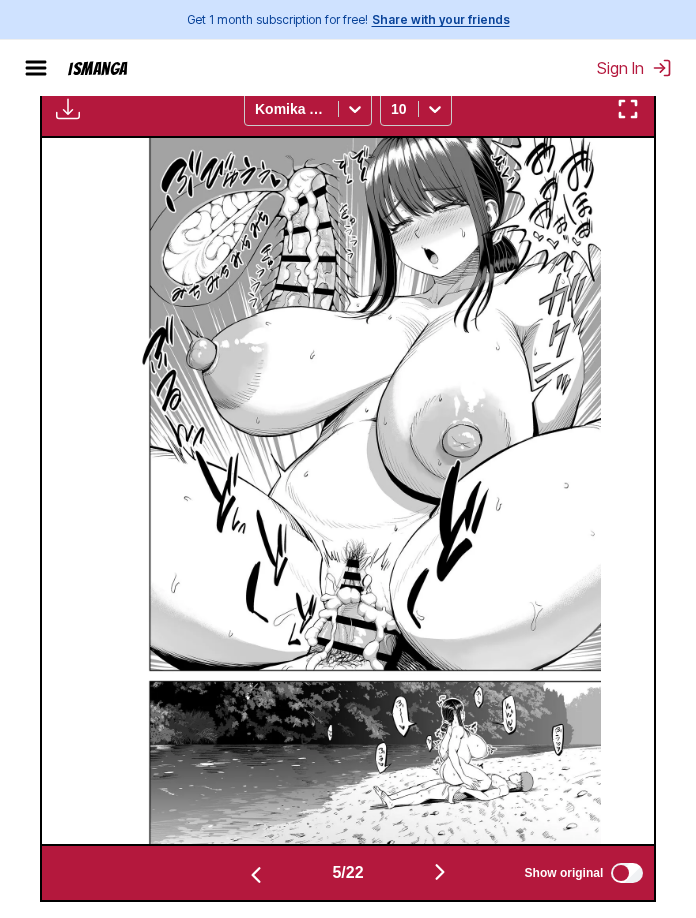 click at bounding box center [256, 873] 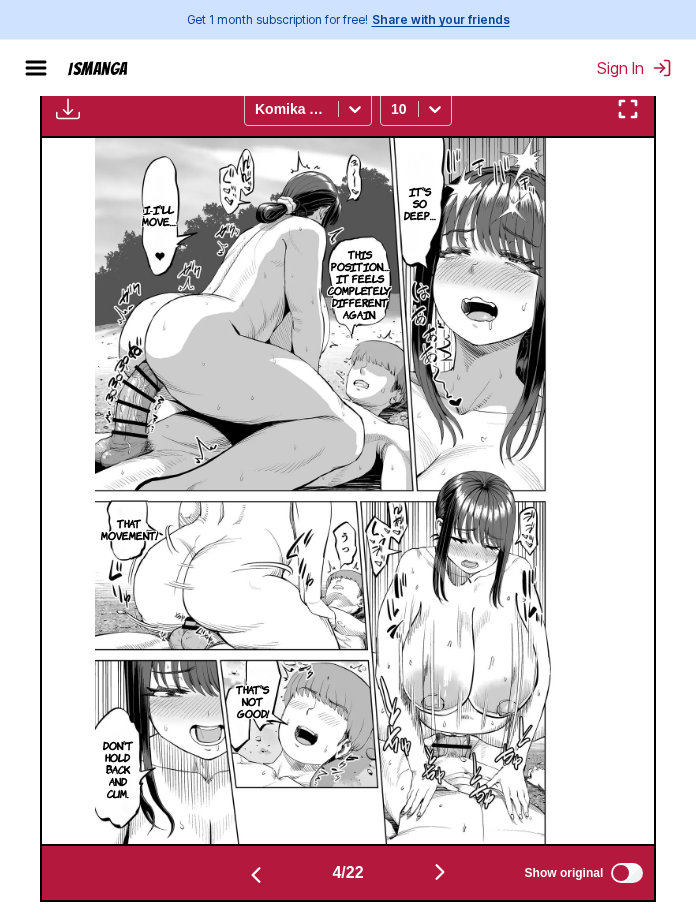 click at bounding box center [440, 872] 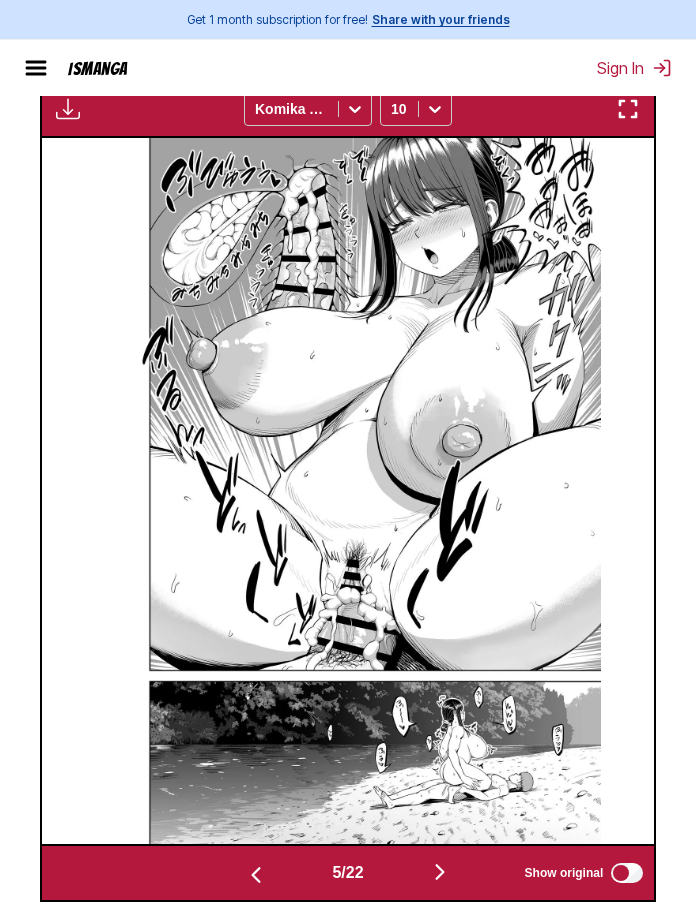 click at bounding box center [440, 872] 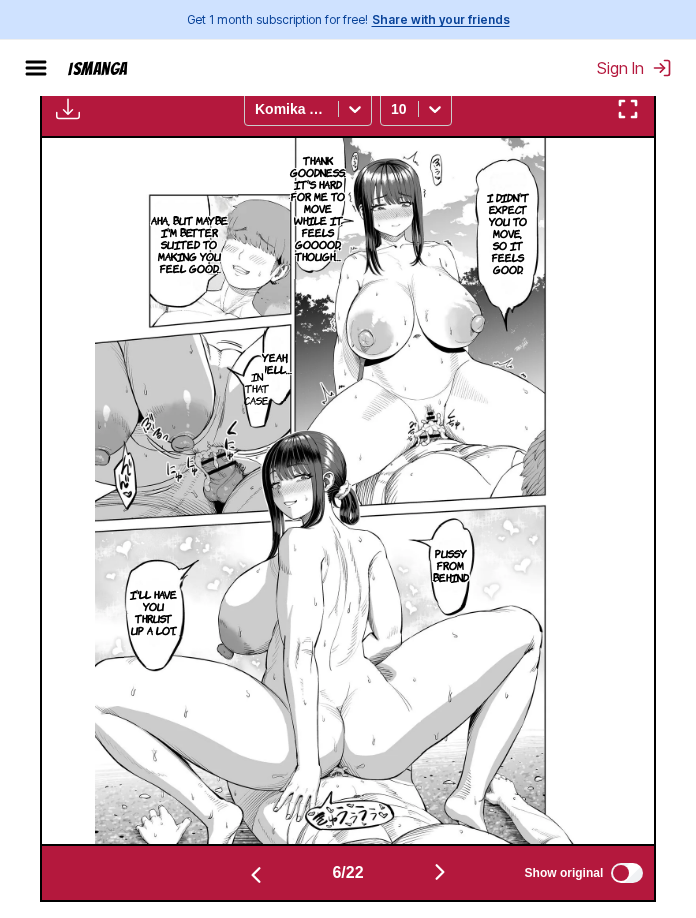 drag, startPoint x: 684, startPoint y: 549, endPoint x: 547, endPoint y: 769, distance: 259.16983 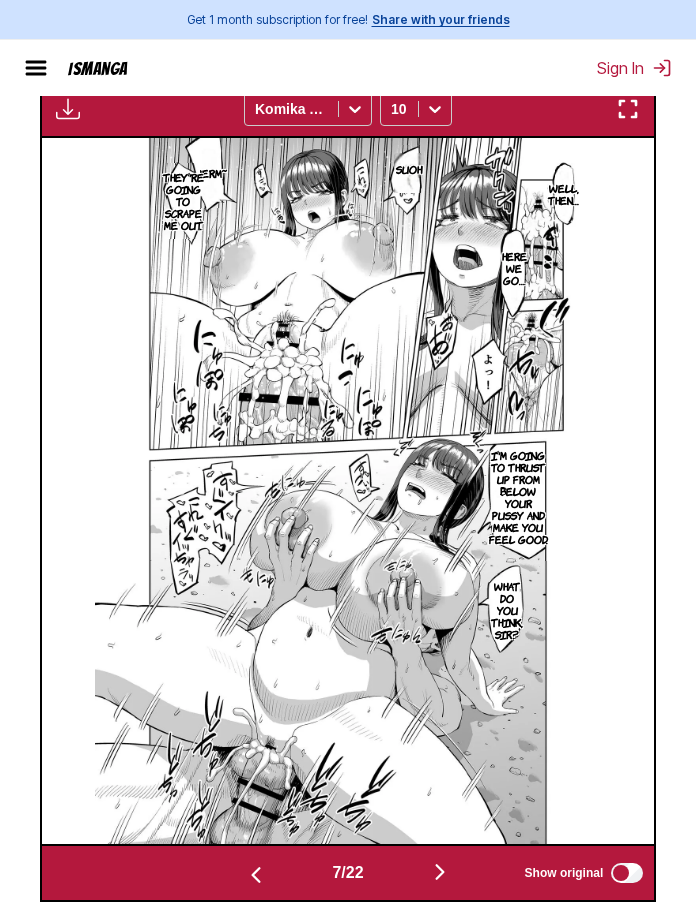 click on "Suoh Well, then… Sperm~ They're going to scrape me out. Here we go… I'm going to thrust up from below your pussy and make you feel good. What do you think, sir?" at bounding box center [348, 491] 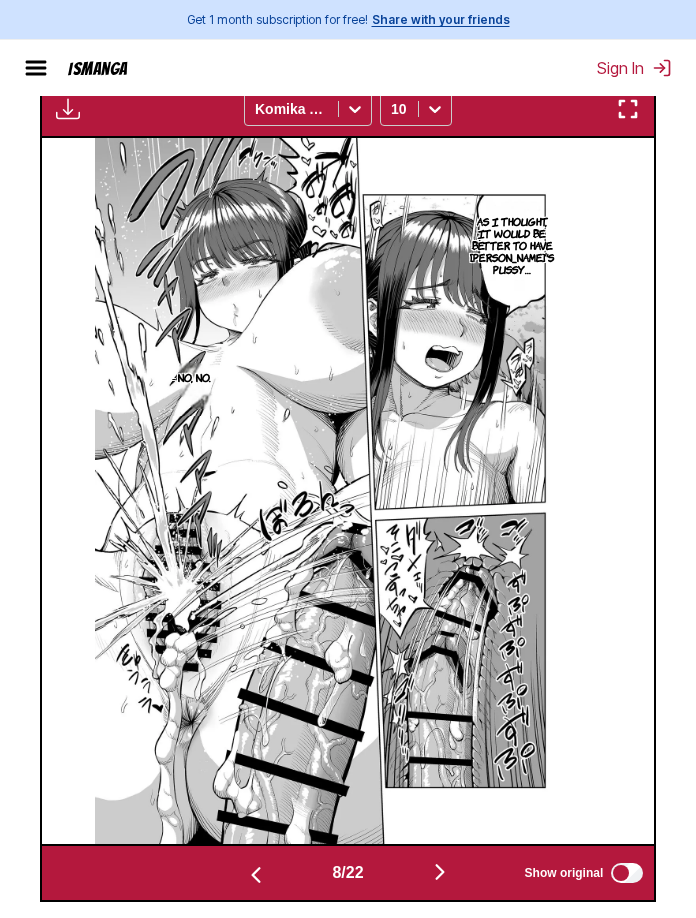 click on "From Japanese To English Drop files here, or click to browse. Max file size: 5MB  •  Supported formats: JP(E)G, PNG, WEBP Translating 14/22 Available for premium users only Komika Axis 10 Did you cum in quick succession? [PERSON_NAME]'s getting better and good at sex. By the way, [PERSON_NAME]… It's still okay, right? You really are amazing, aren't you? Okay, come on in. Let's do it in a different position… Kuchi, chiru. Kaname This time, it was from me I'll put it in. Please… It's so deep… I-I'll move… This position… It feels completely different again. That movement! That's not good! Don't hold back and cum. I didn't expect you to move, so it feels good. Thank goodness. It's hard for me to move while it feels gooood, though… Aha, but maybe I'm better suited to making you feel good. Yeah, well… In that case: Pussy from behind I'll have you thrust up a lot. Suoh Well, then… Sperm~ They're going to scrape me out. Here we go… I'm going to thrust up from below your pussy and make you feel good. 8 22" at bounding box center [348, 279] 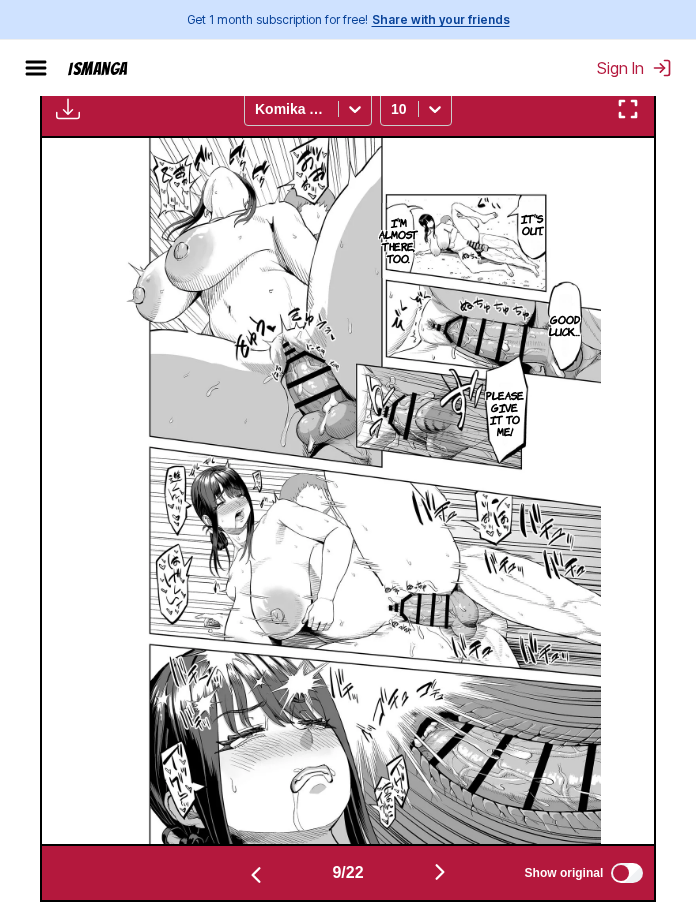 click on "It's out. I'm almost there, too. Good luck… Please give it to me!" at bounding box center (348, 491) 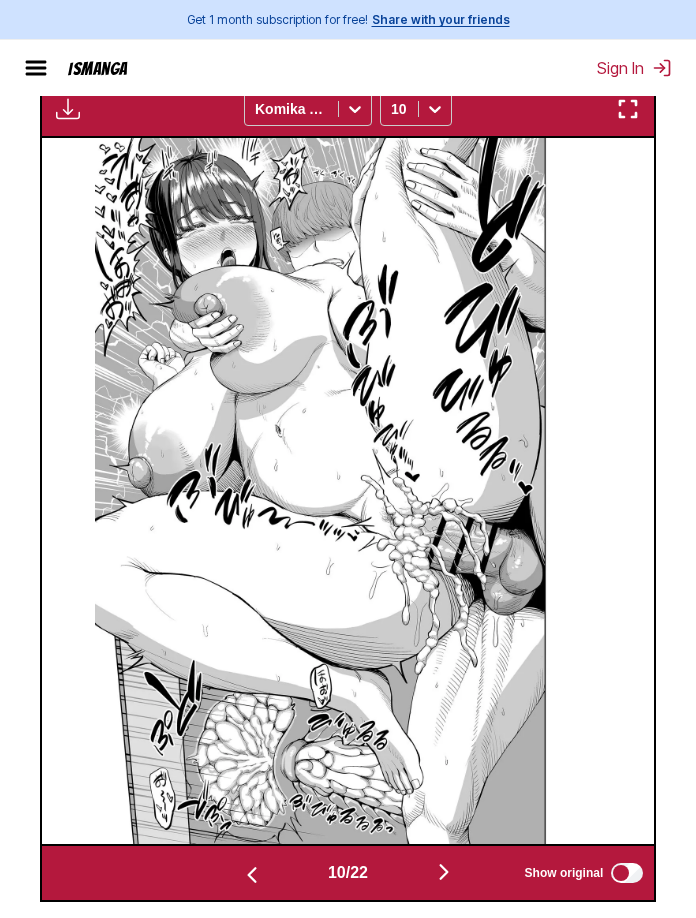 click at bounding box center [444, 872] 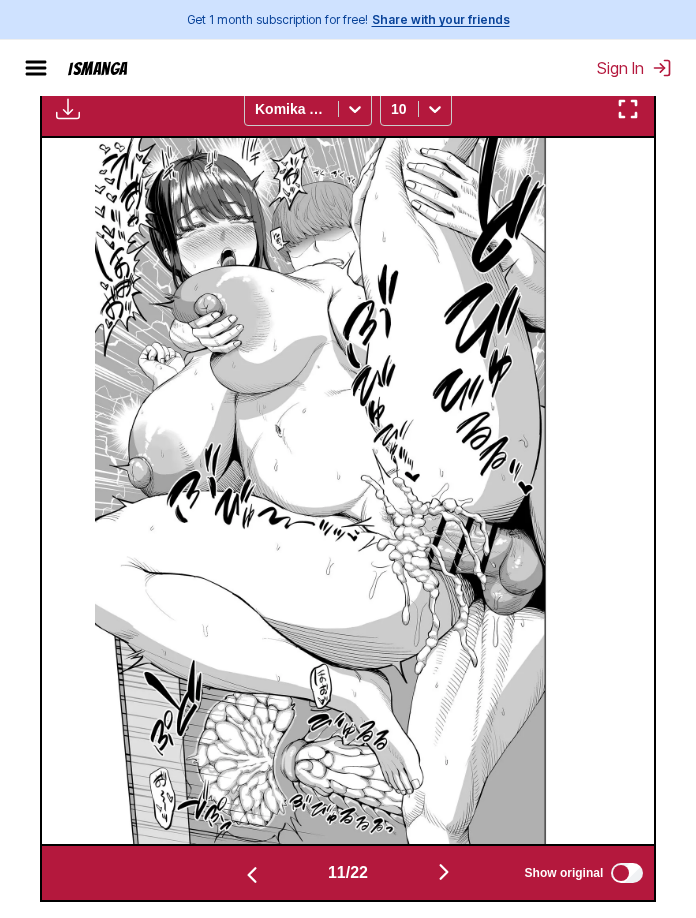 scroll, scrollTop: 0, scrollLeft: 6125, axis: horizontal 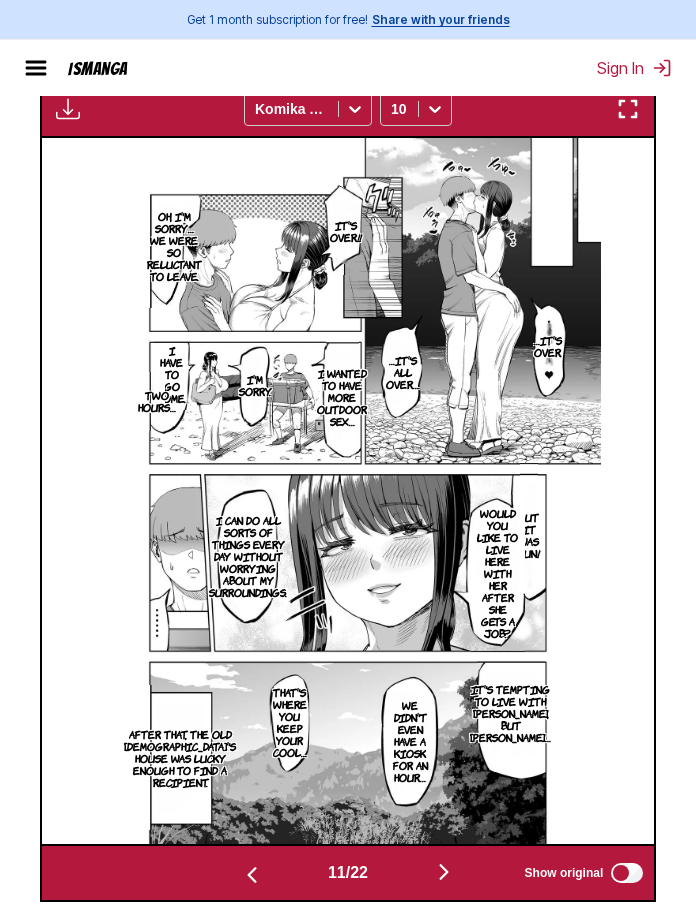 click at bounding box center (444, 873) 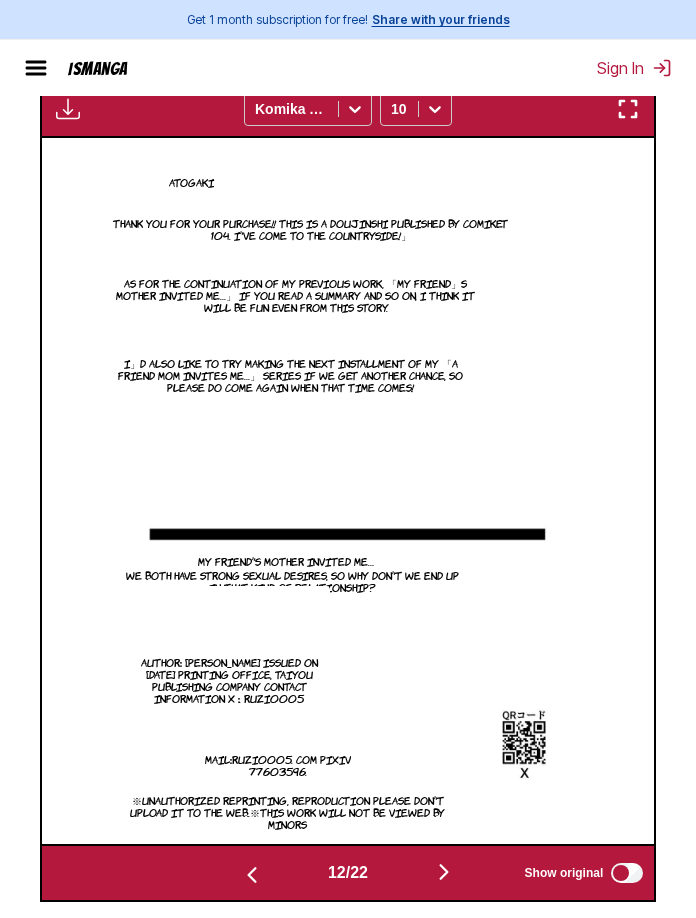 click at bounding box center [252, 875] 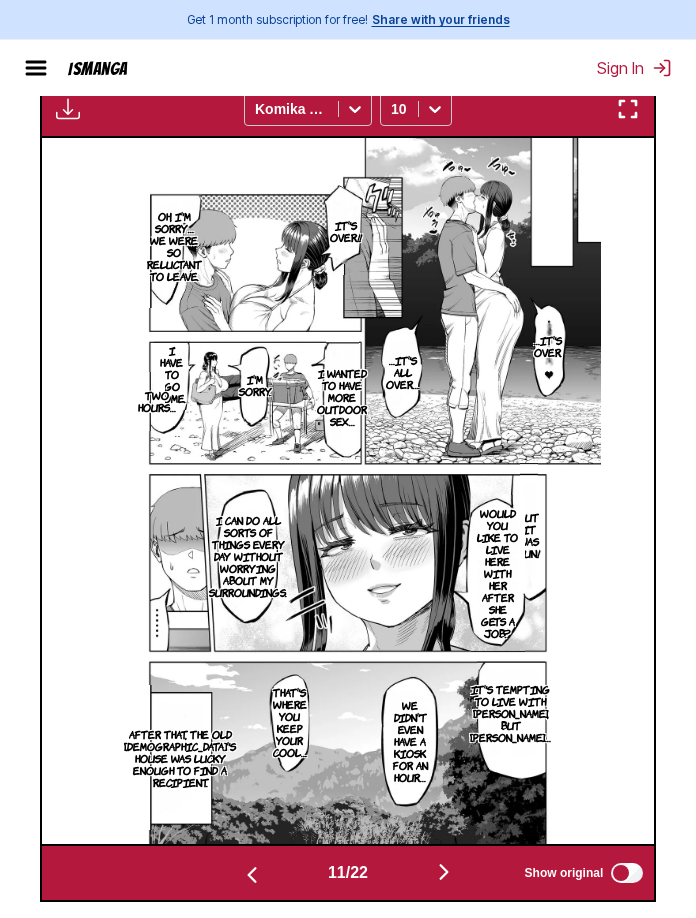 click on "AI-Powered Manga Translator Experience seamless manga translation with our cutting-edge AI technology. Upload your favorite manga and instantly translate it into multiple languages. Weekly free credits left:  61 From Japanese To English Drop files here, or click to browse. Max file size: 5MB  •  Supported formats: JP(E)G, PNG, WEBP Translating 21/22 Available for premium users only Komika Axis 10 Did you cum in quick succession? [PERSON_NAME]'s getting better and good at sex. By the way, [PERSON_NAME]… It's still okay, right? You really are amazing, aren't you? Okay, come on in. Let's do it in a different position… Kuchi, chiru. Kaname This time, it was from me I'll put it in. Please… It's so deep… I-I'll move… This position… It feels completely different again. That movement! That's not good! Don't hold back and cum. I didn't expect you to move, so it feels good. Thank goodness. It's hard for me to move while it feels gooood, though… Aha, but maybe I'm better suited to making you feel good. Suoh is B" at bounding box center (348, 186) 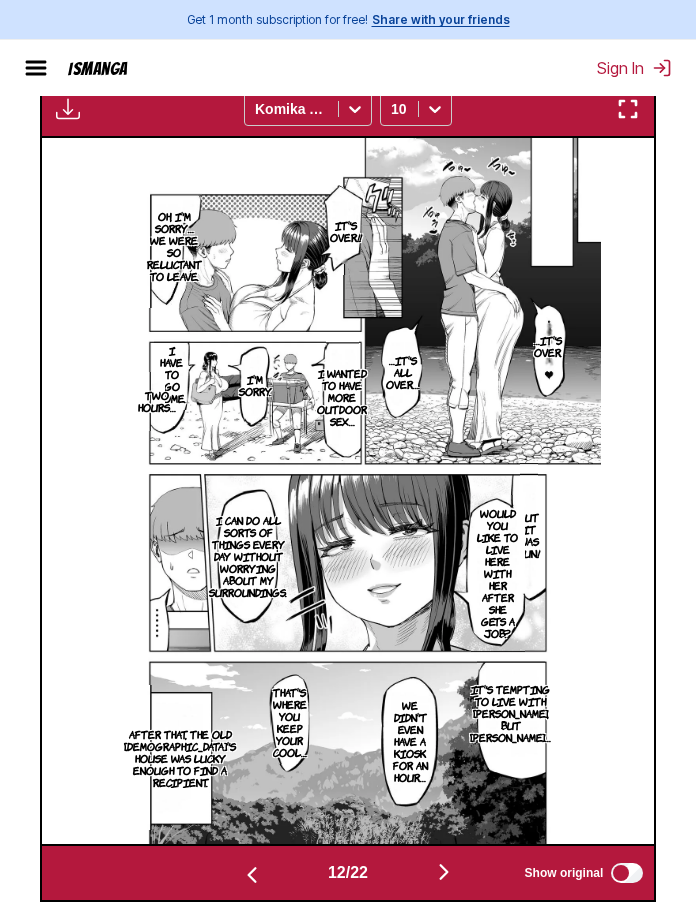 scroll, scrollTop: 0, scrollLeft: 6738, axis: horizontal 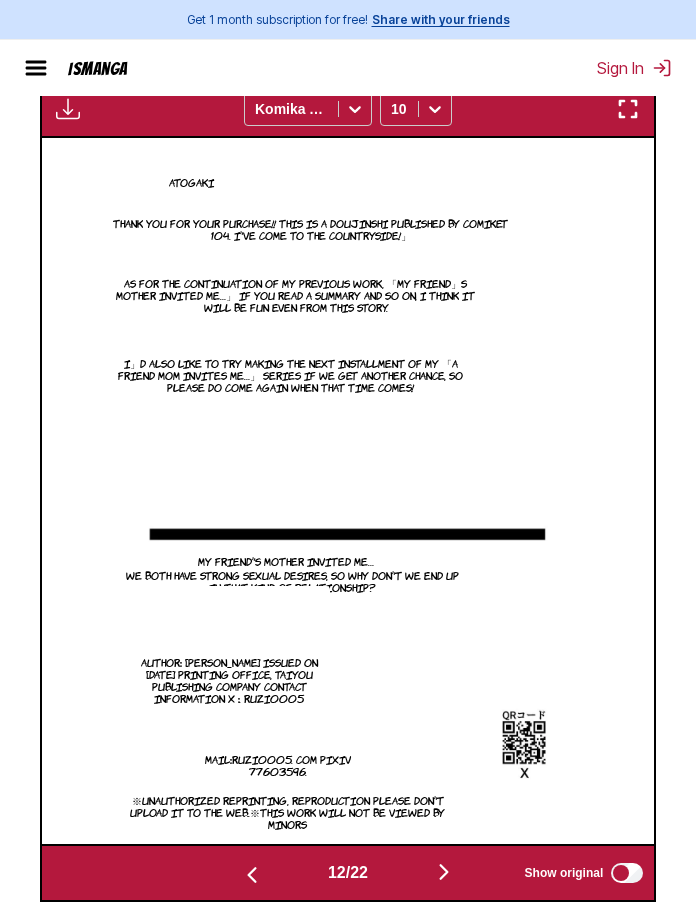 click at bounding box center [444, 873] 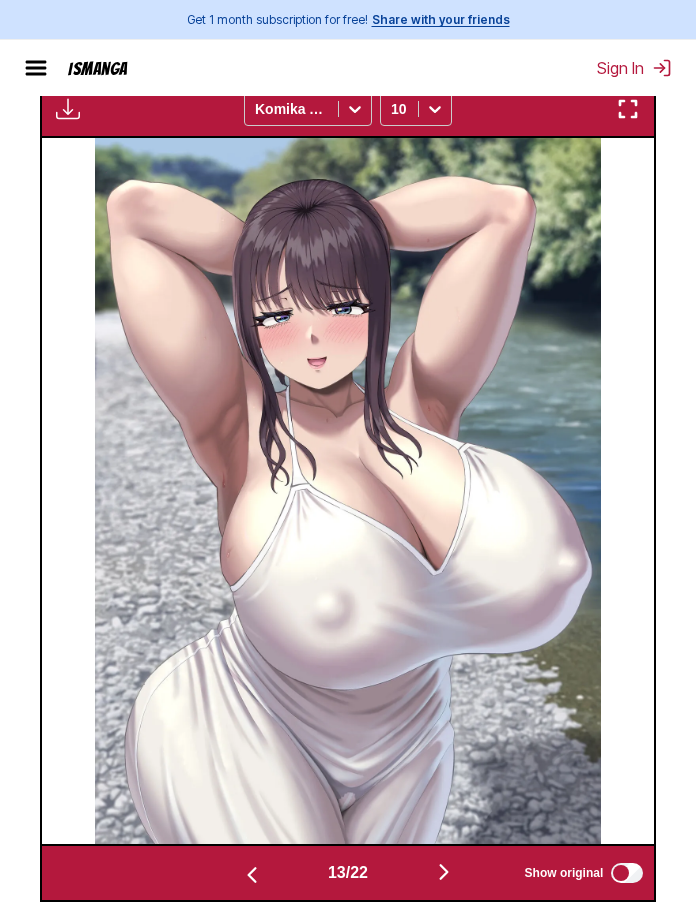 click at bounding box center (444, 872) 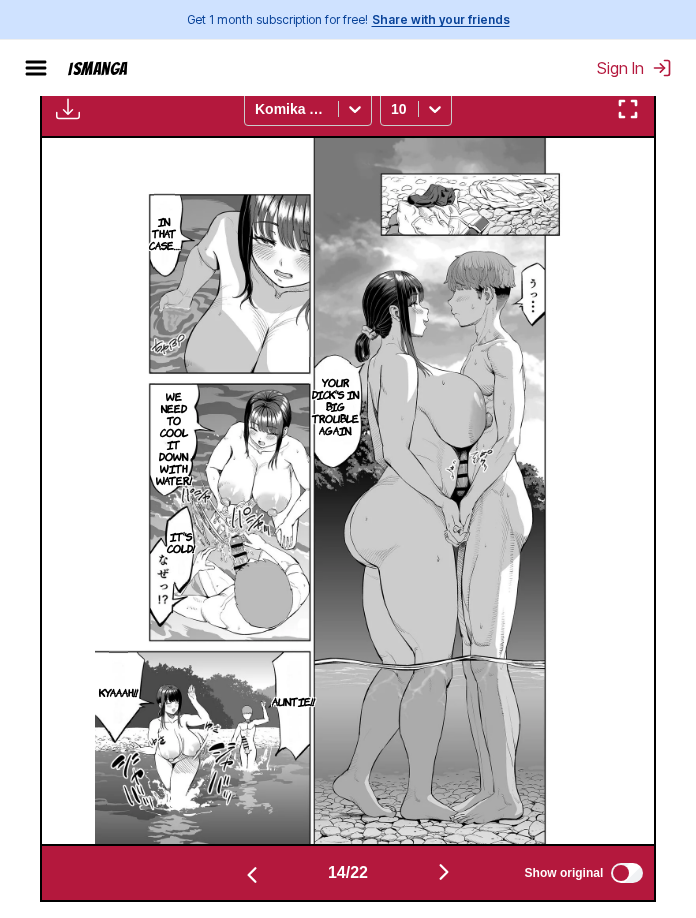 click on "IsManga  Pricing Upload & Translate FAQ Blog Sign In Pricing Upload & Translate FAQ Blog" at bounding box center [348, 68] 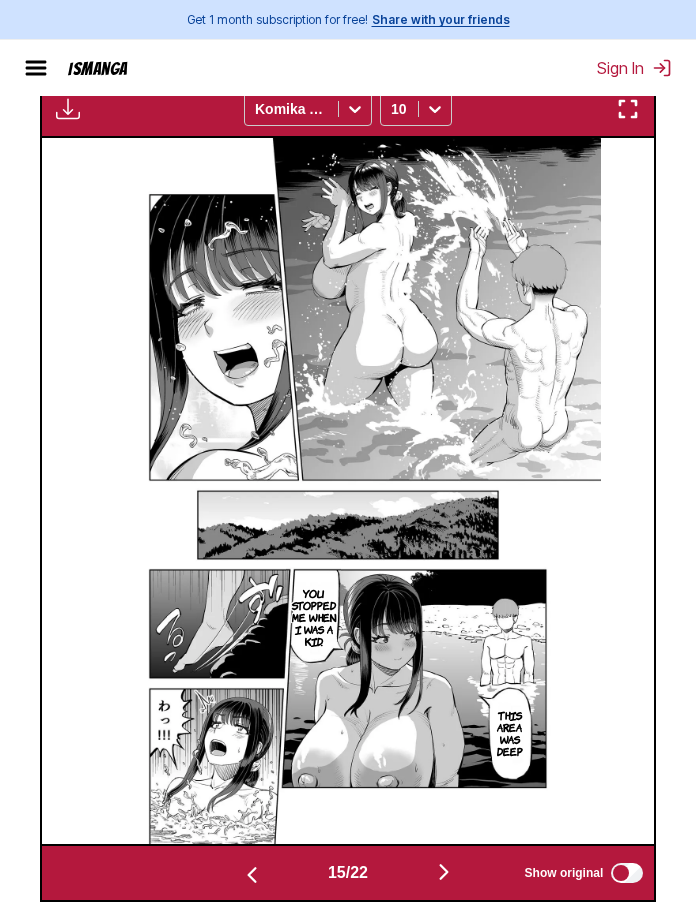 drag, startPoint x: 0, startPoint y: 856, endPoint x: 204, endPoint y: 883, distance: 205.779 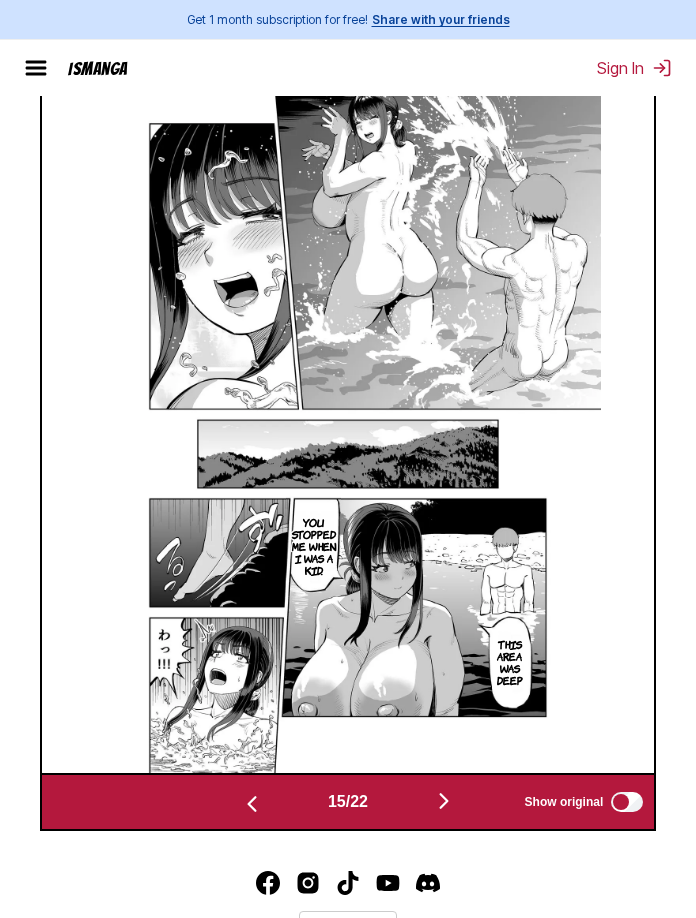 click at bounding box center (444, 801) 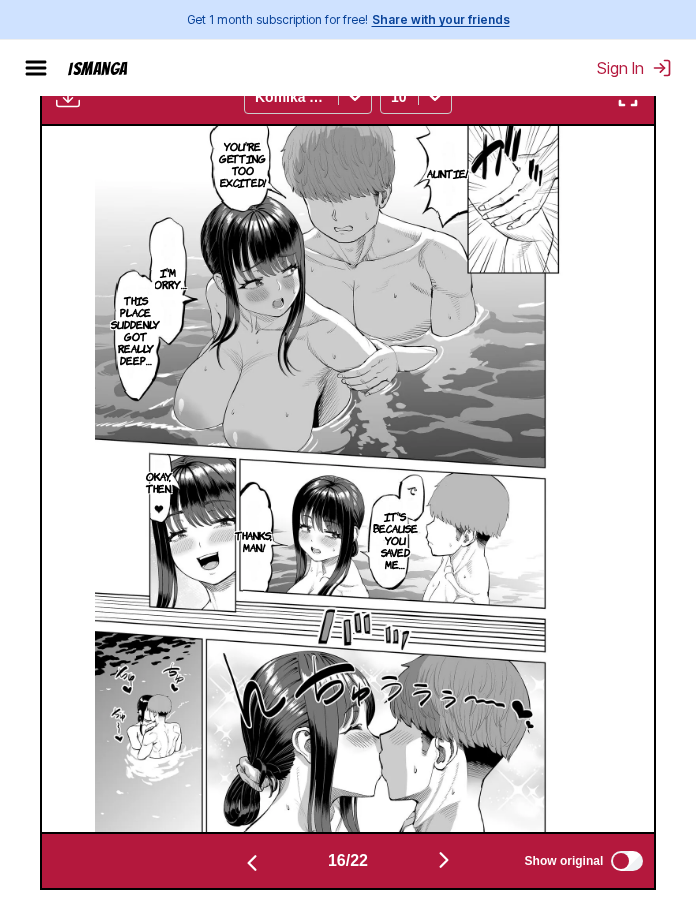 scroll, scrollTop: 595, scrollLeft: 0, axis: vertical 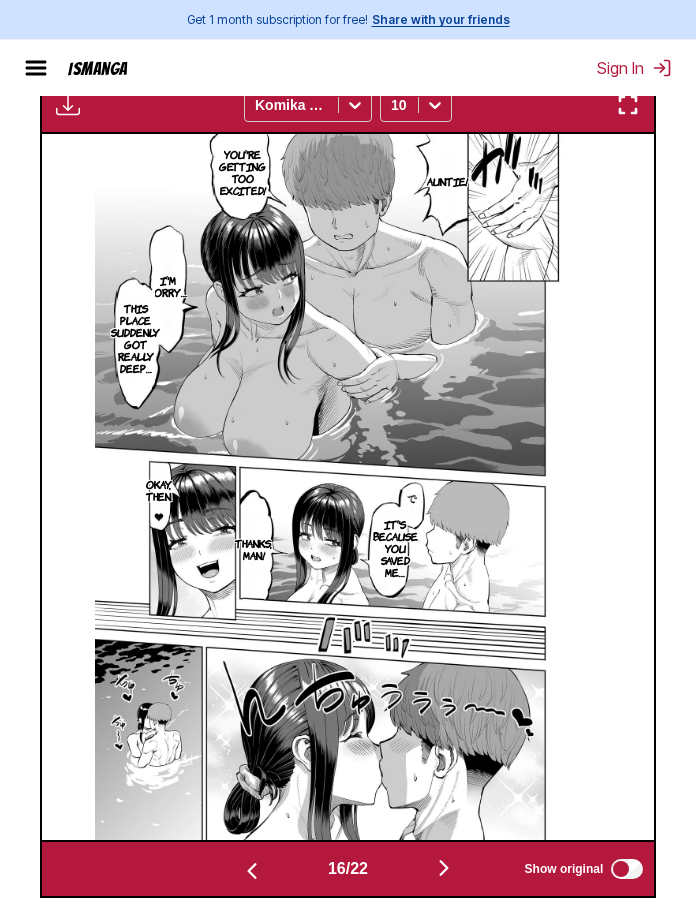 click on "AI-Powered Manga Translator Experience seamless manga translation with our cutting-edge AI technology. Upload your favorite manga and instantly translate it into multiple languages. Weekly free credits left:  58 From Japanese To English Drop files here, or click to browse. Max file size: 5MB  •  Supported formats: JP(E)G, PNG, WEBP Available for premium users only Komika Axis 10 Did you cum in quick succession? [PERSON_NAME]'s getting better and good at sex. By the way, [PERSON_NAME]… It's still okay, right? You really are amazing, aren't you? Okay, come on in. Let's do it in a different position… Kuchi, chiru. Kaname This time, it was from me I'll put it in. Please… It's so deep… I-I'll move… This position… It feels completely different again. That movement! That's not good! Don't hold back and cum. I didn't expect you to move, so it feels good. Thank goodness. It's hard for me to move while it feels gooood, though… Aha, but maybe I'm better suited to making you feel good. Yeah, well… In that case:" at bounding box center [348, 217] 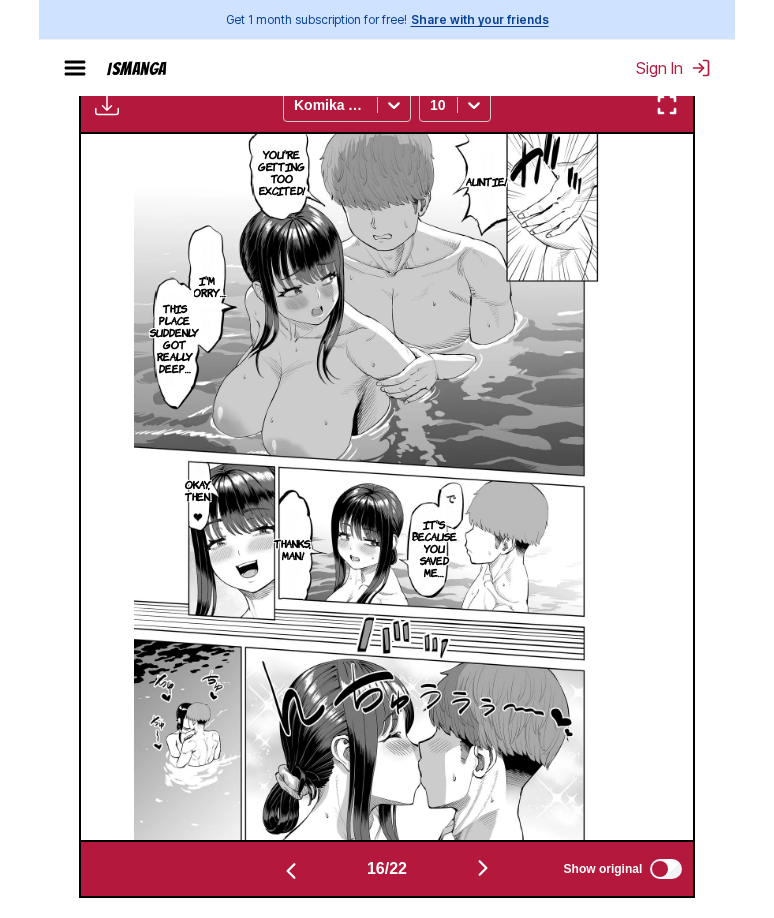 scroll, scrollTop: 0, scrollLeft: 9800, axis: horizontal 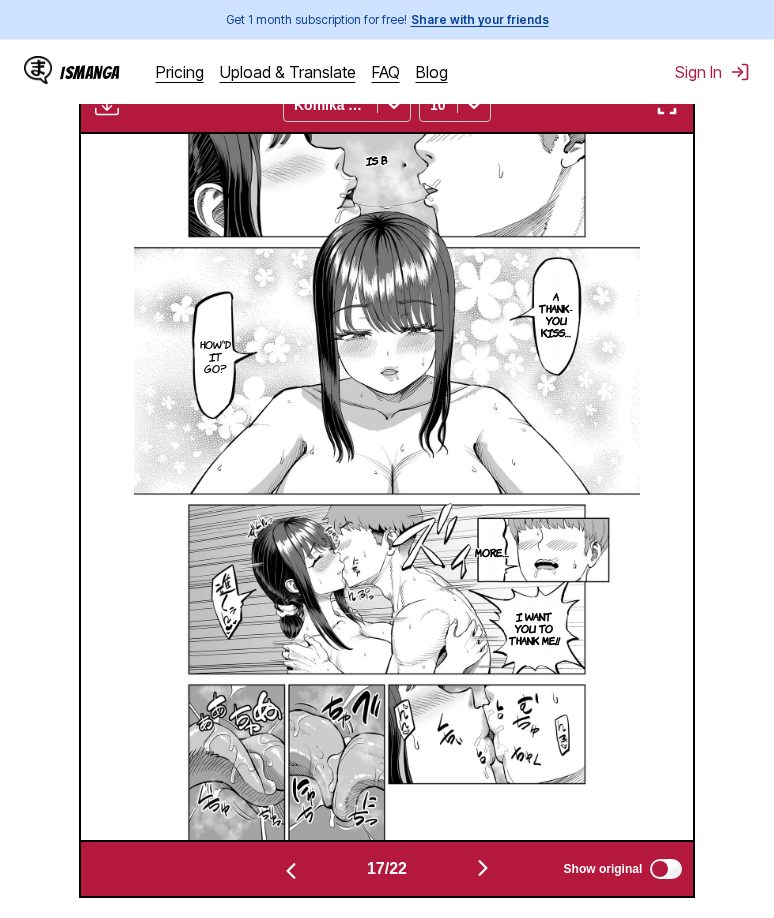 click at bounding box center [483, 868] 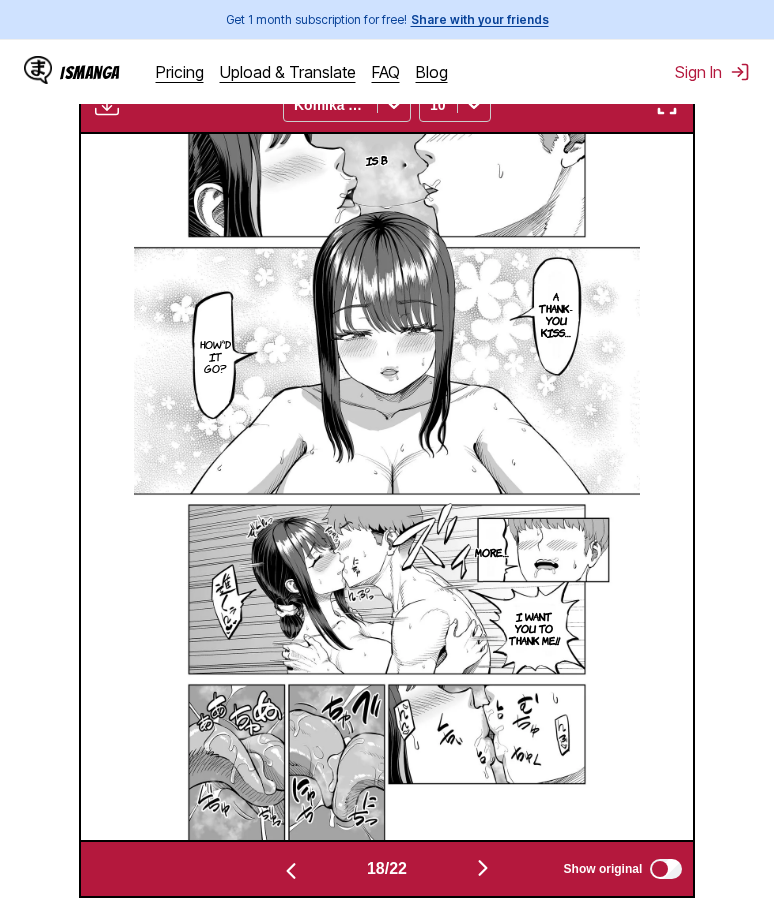 scroll, scrollTop: 0, scrollLeft: 10413, axis: horizontal 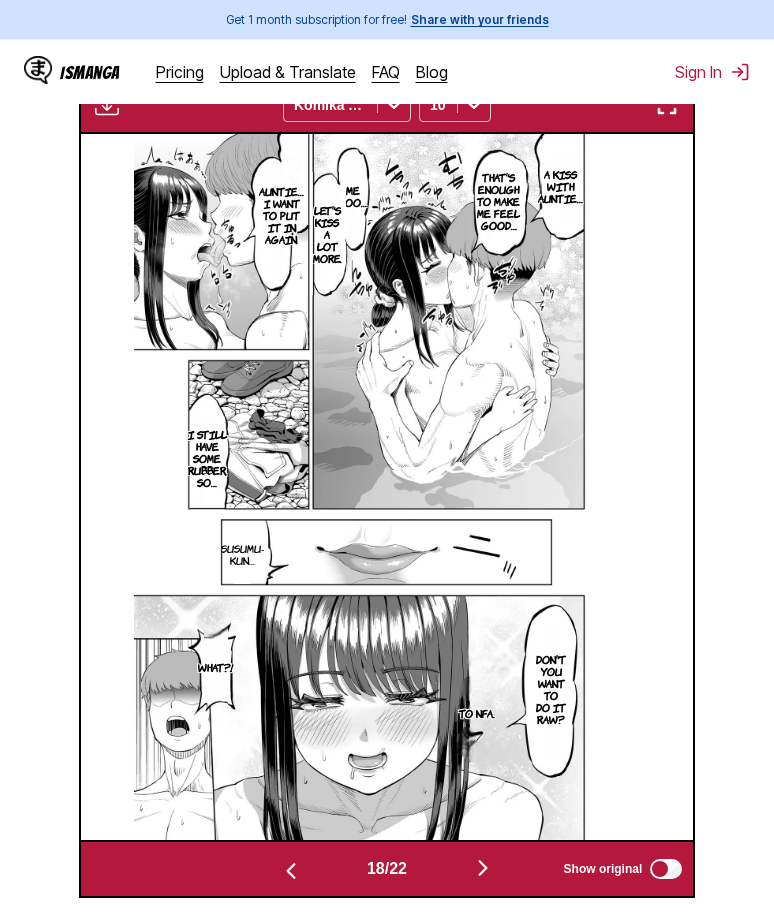 click on "From Japanese To English Drop files here, or click to browse. Max file size: 5MB  •  Supported formats: JP(E)G, PNG, WEBP Available for premium users only Komika Axis 10 Did you cum in quick succession? [PERSON_NAME]'s getting better and good at sex. By the way, [PERSON_NAME]… It's still okay, right? You really are amazing, aren't you? Okay, come on in. Let's do it in a different position… Kuchi, chiru. Kaname This time, it was from me I'll put it in. Please… It's so deep… I-I'll move… This position… It feels completely different again. That movement! That's not good! Don't hold back and cum. I didn't expect you to move, so it feels good. Thank goodness. It's hard for me to move while it feels gooood, though… Aha, but maybe I'm better suited to making you feel good. Yeah, well… In that case: Pussy from behind I'll have you thrust up a lot. Suoh Well, then… Sperm~ They're going to scrape me out. Here we go… I'm going to thrust up from below your pussy and make you feel good. - No, no. It's out. Do" at bounding box center (387, 311) 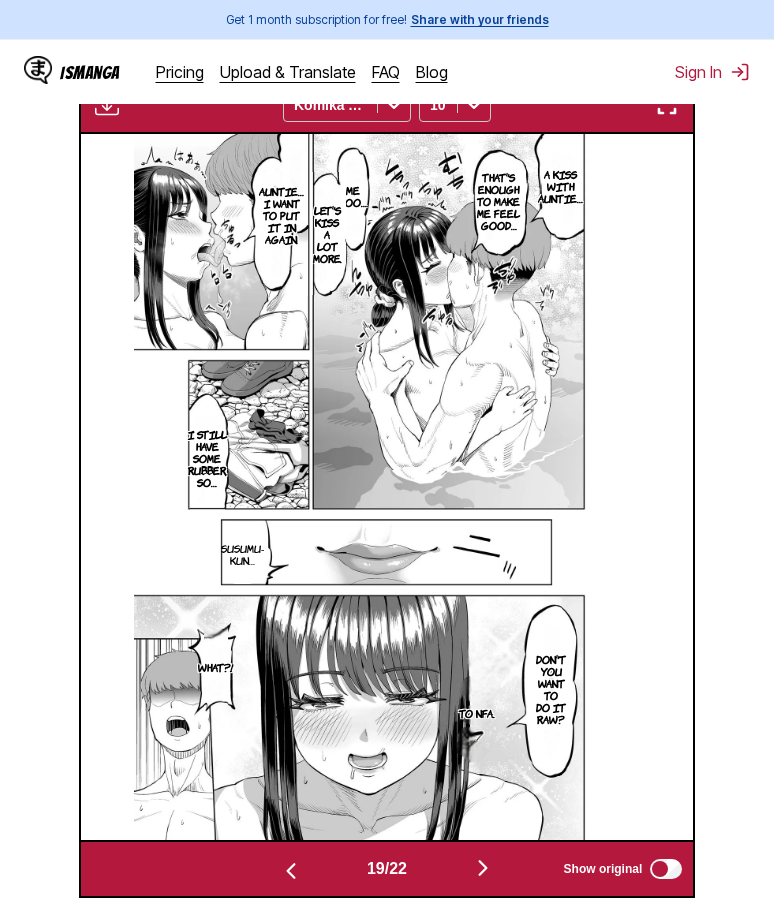 scroll, scrollTop: 0, scrollLeft: 11025, axis: horizontal 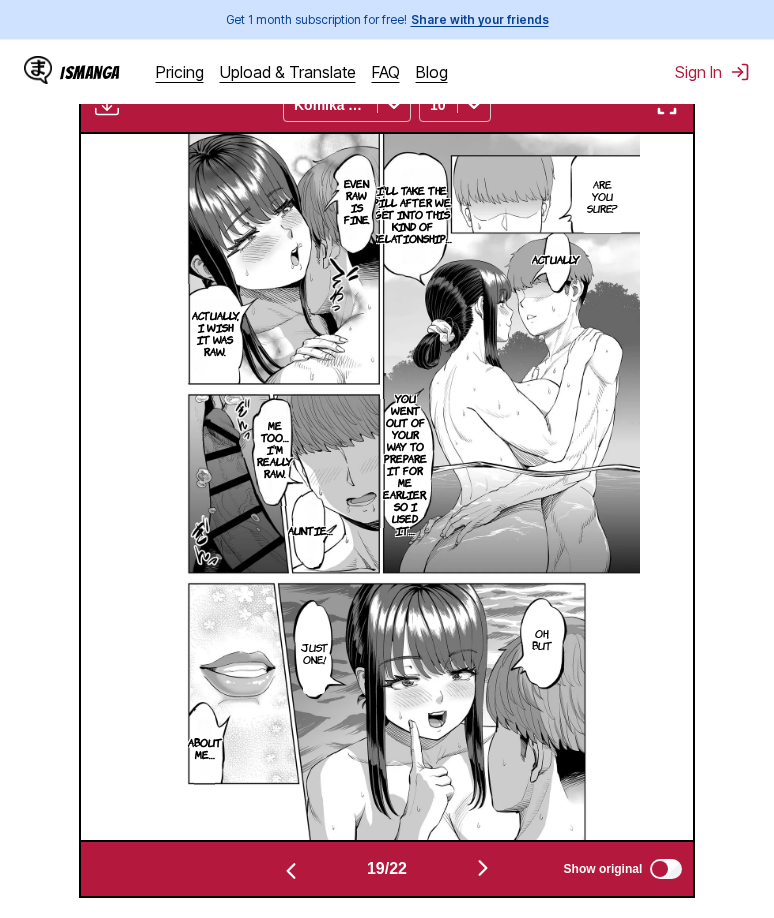 drag, startPoint x: 22, startPoint y: 705, endPoint x: 404, endPoint y: 834, distance: 403.1935 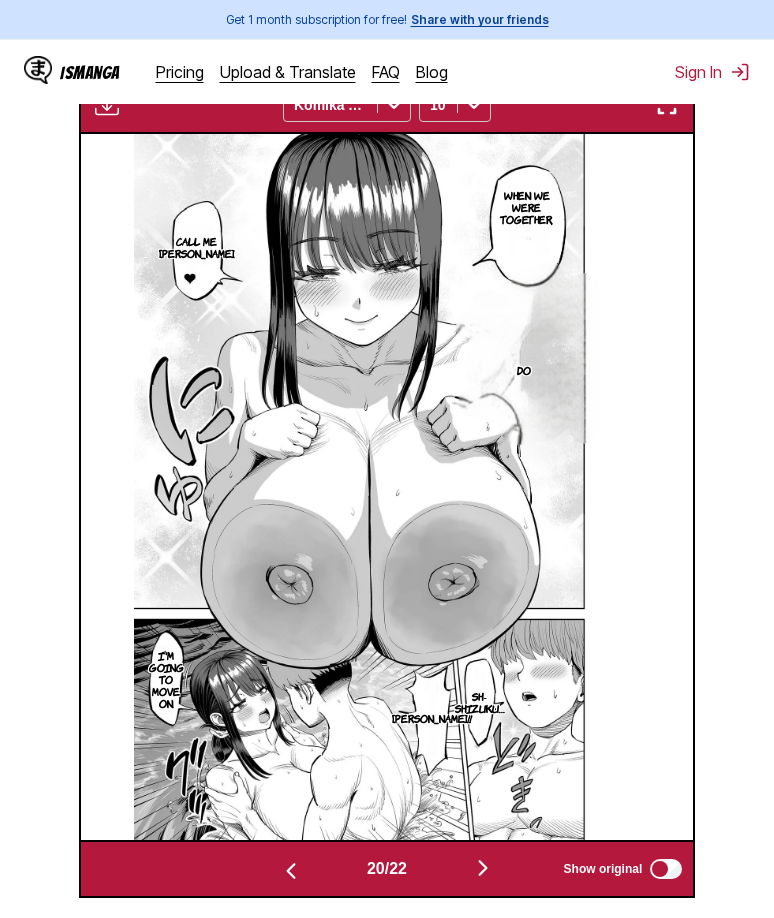 click on "From Japanese To English Drop files here, or click to browse. Max file size: 5MB  •  Supported formats: JP(E)G, PNG, WEBP Available for premium users only Komika Axis 10 Did you cum in quick succession? [PERSON_NAME]'s getting better and good at sex. By the way, [PERSON_NAME]… It's still okay, right? You really are amazing, aren't you? Okay, come on in. Let's do it in a different position… Kuchi, chiru. Kaname This time, it was from me I'll put it in. Please… It's so deep… I-I'll move… This position… It feels completely different again. That movement! That's not good! Don't hold back and cum. I didn't expect you to move, so it feels good. Thank goodness. It's hard for me to move while it feels gooood, though… Aha, but maybe I'm better suited to making you feel good. Yeah, well… In that case: Pussy from behind I'll have you thrust up a lot. Suoh Well, then… Sperm~ They're going to scrape me out. Here we go… I'm going to thrust up from below your pussy and make you feel good. - No, no. It's out. Do" at bounding box center (387, 311) 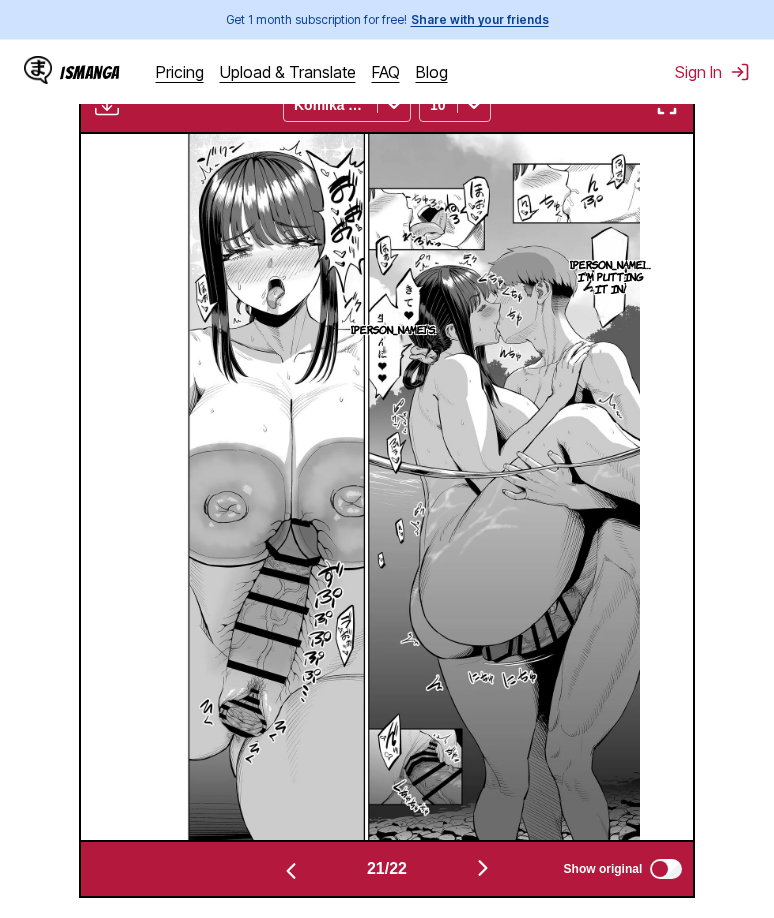 click on "From Japanese To English Drop files here, or click to browse. Max file size: 5MB  •  Supported formats: JP(E)G, PNG, WEBP Available for premium users only Komika Axis 10 Did you cum in quick succession? [PERSON_NAME]'s getting better and good at sex. By the way, [PERSON_NAME]… It's still okay, right? You really are amazing, aren't you? Okay, come on in. Let's do it in a different position… Kuchi, chiru. Kaname This time, it was from me I'll put it in. Please… It's so deep… I-I'll move… This position… It feels completely different again. That movement! That's not good! Don't hold back and cum. I didn't expect you to move, so it feels good. Thank goodness. It's hard for me to move while it feels gooood, though… Aha, but maybe I'm better suited to making you feel good. Yeah, well… In that case: Pussy from behind I'll have you thrust up a lot. Suoh Well, then… Sperm~ They're going to scrape me out. Here we go… I'm going to thrust up from below your pussy and make you feel good. - No, no. It's out. Do" at bounding box center [387, 311] 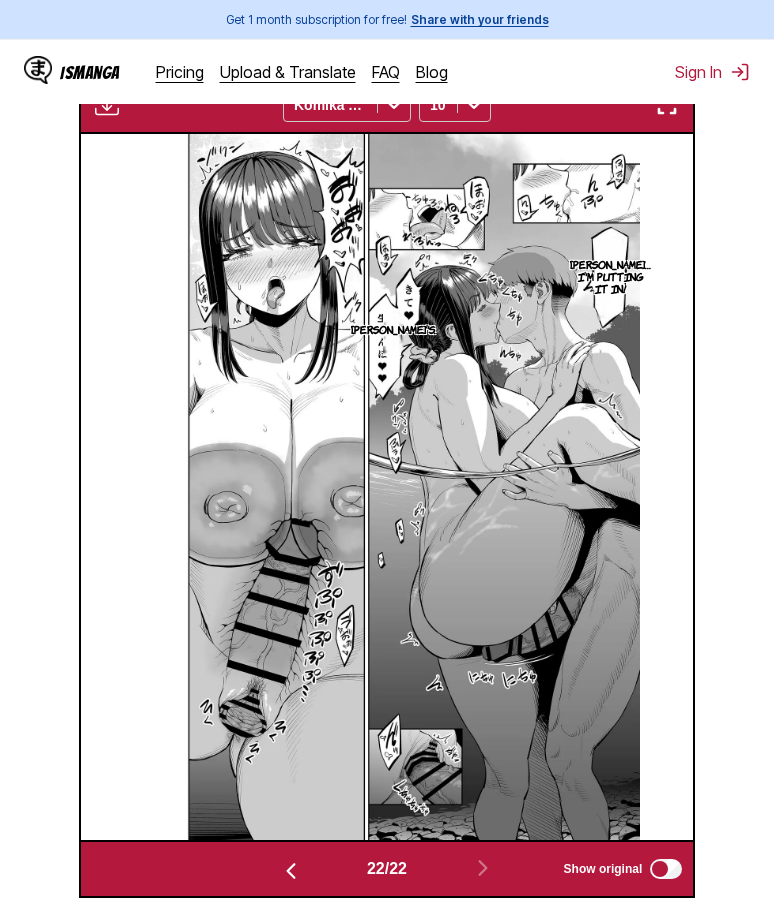 scroll, scrollTop: 0, scrollLeft: 12862, axis: horizontal 